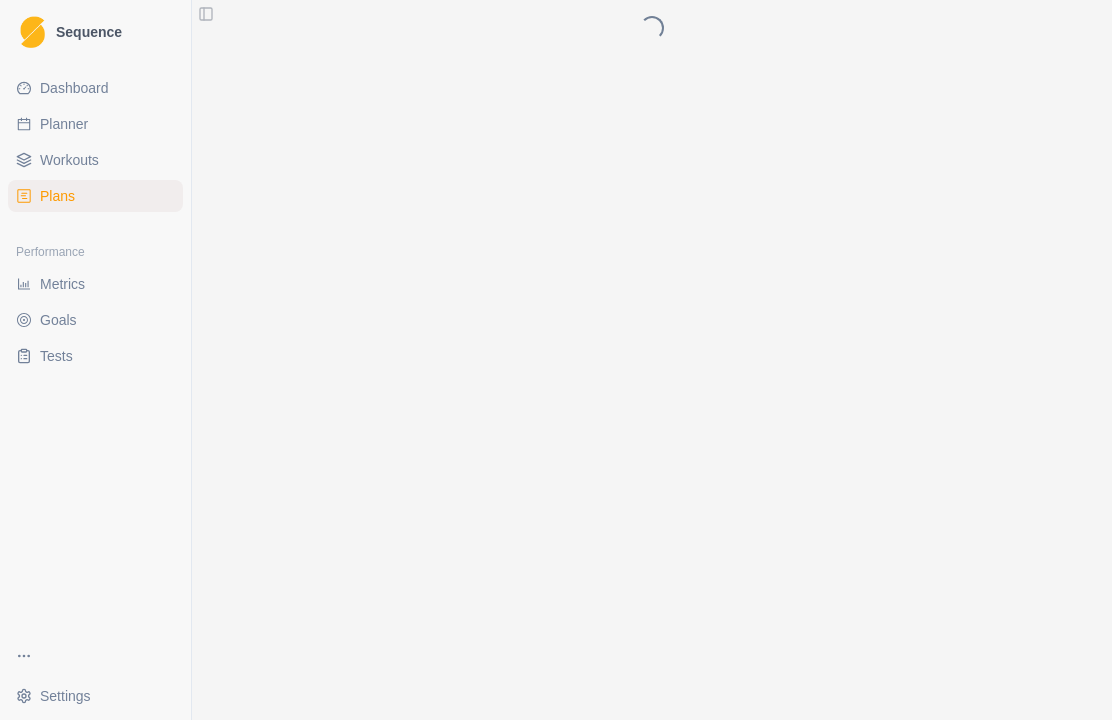 scroll, scrollTop: 0, scrollLeft: 0, axis: both 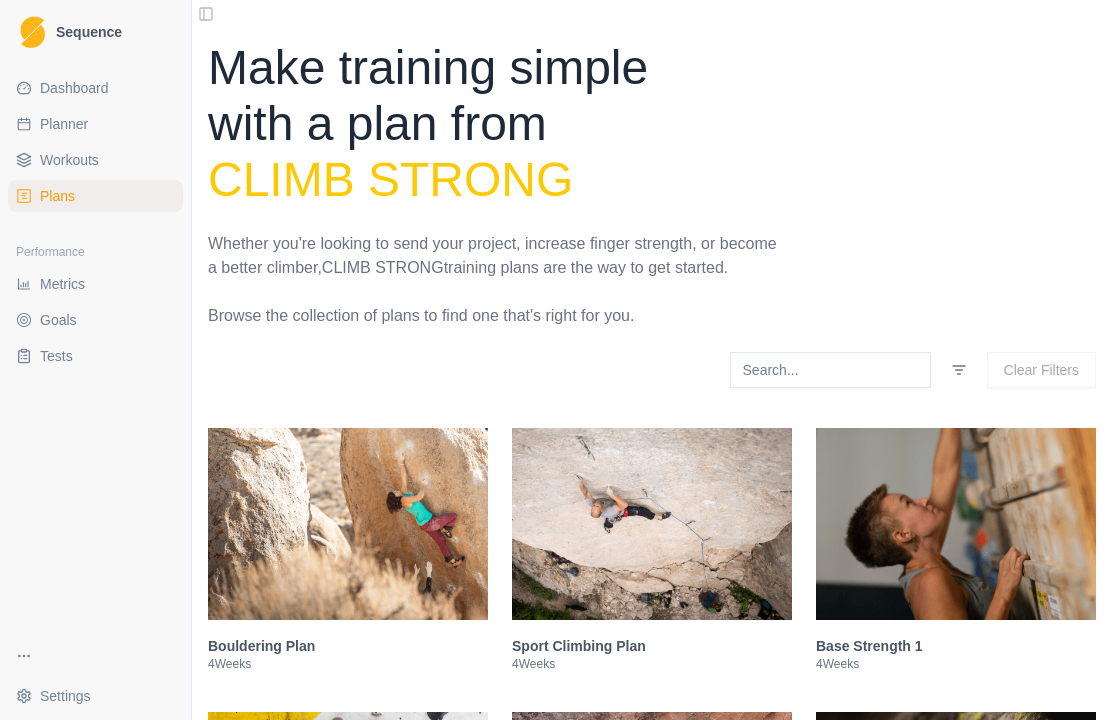 click on "Plans" at bounding box center (57, 196) 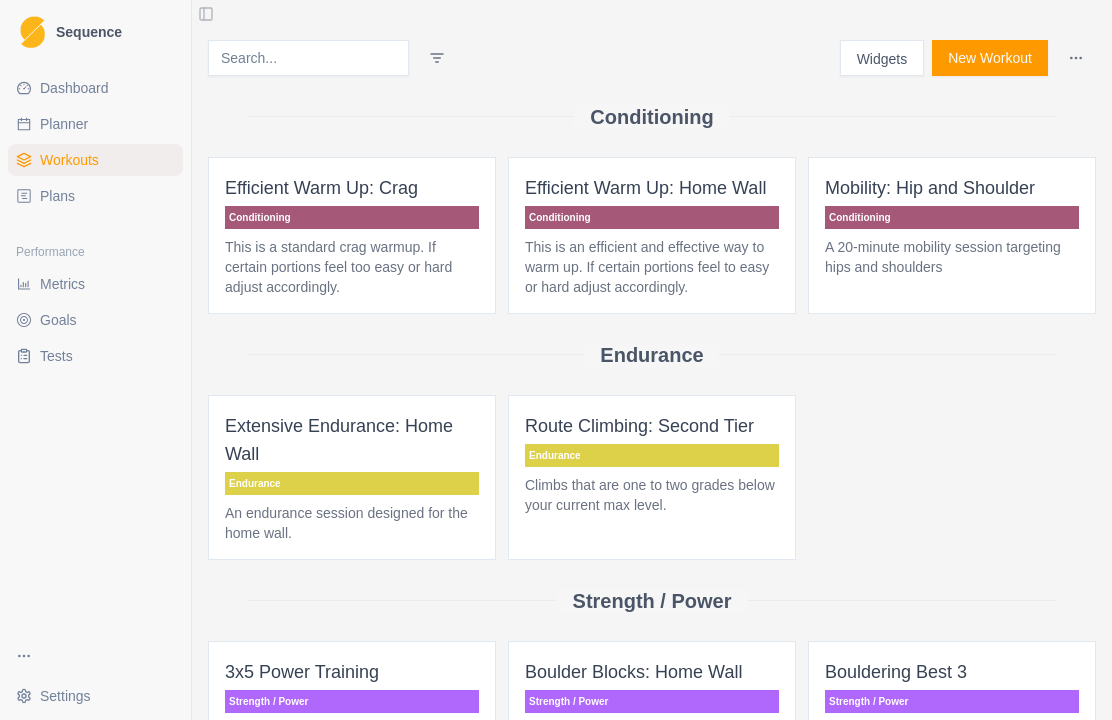 click on "Plans" at bounding box center [95, 196] 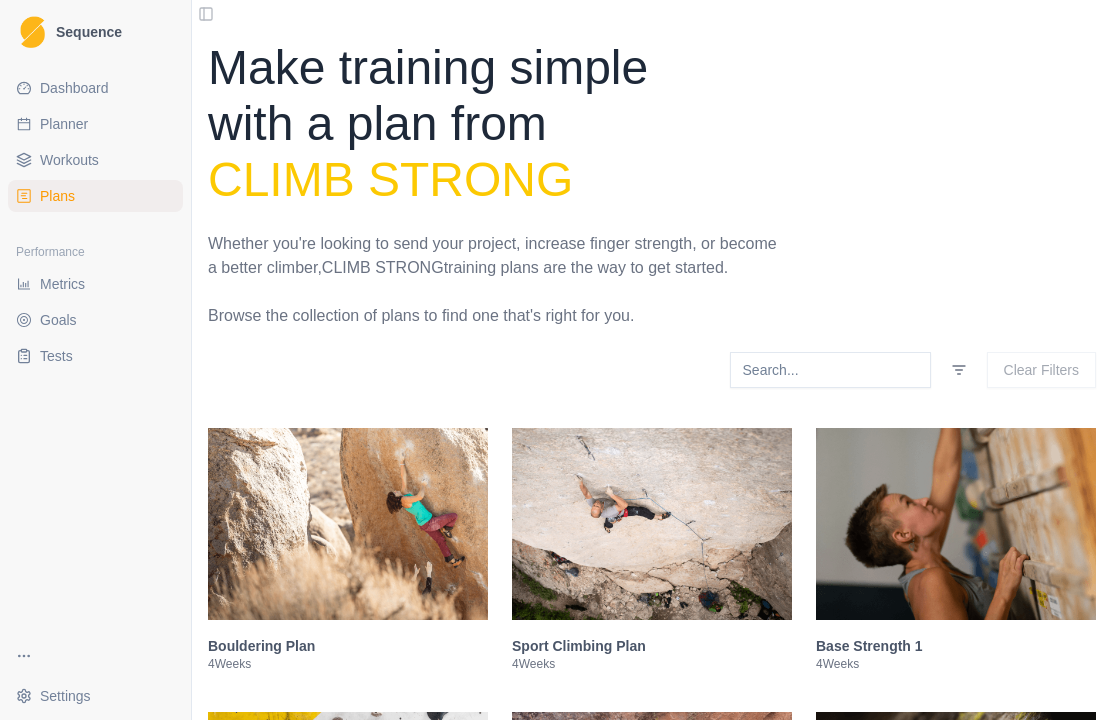 click on "Plans" at bounding box center (95, 196) 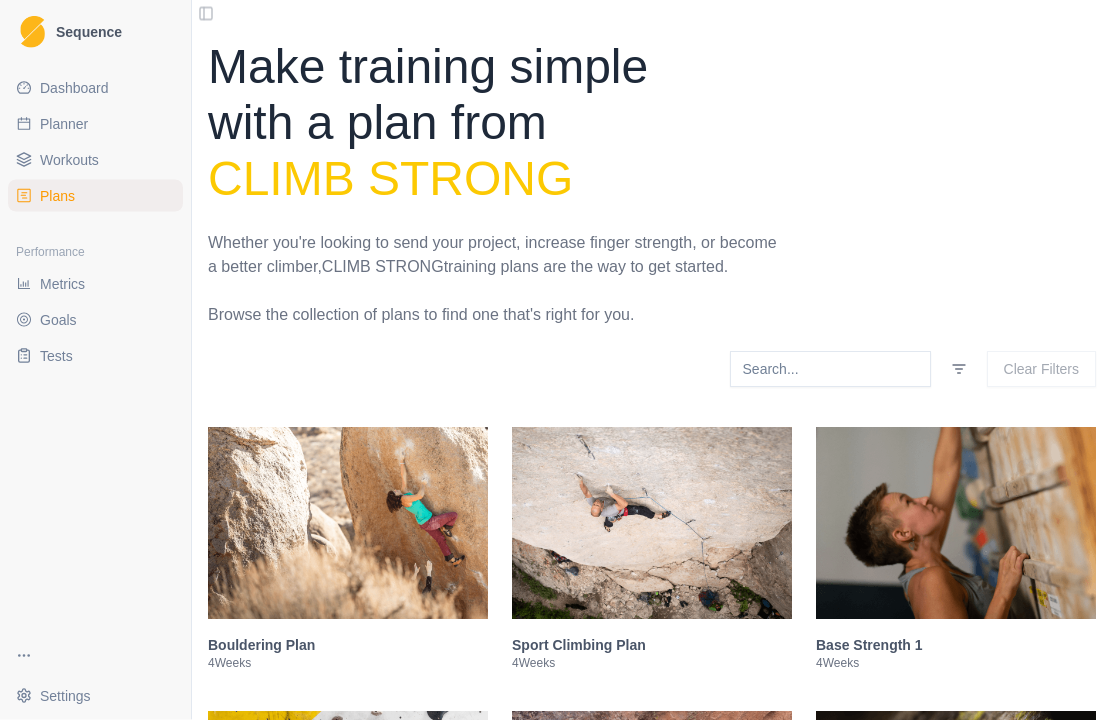 scroll, scrollTop: 0, scrollLeft: 0, axis: both 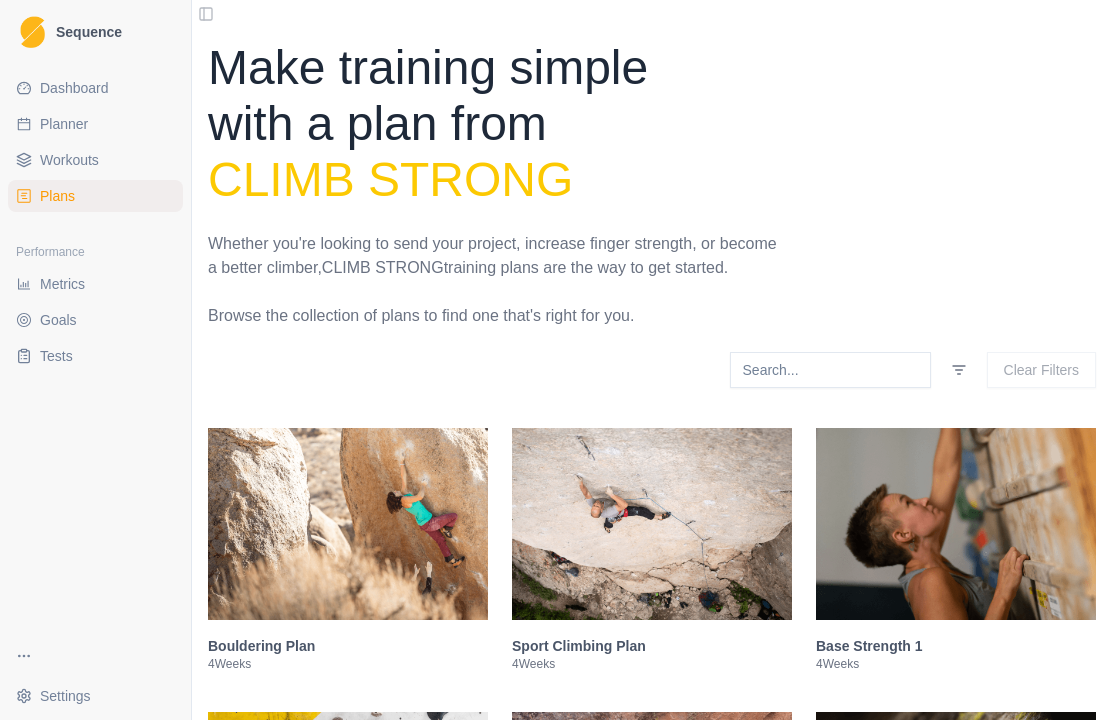 click on "Toggle Sidebar" at bounding box center (206, 14) 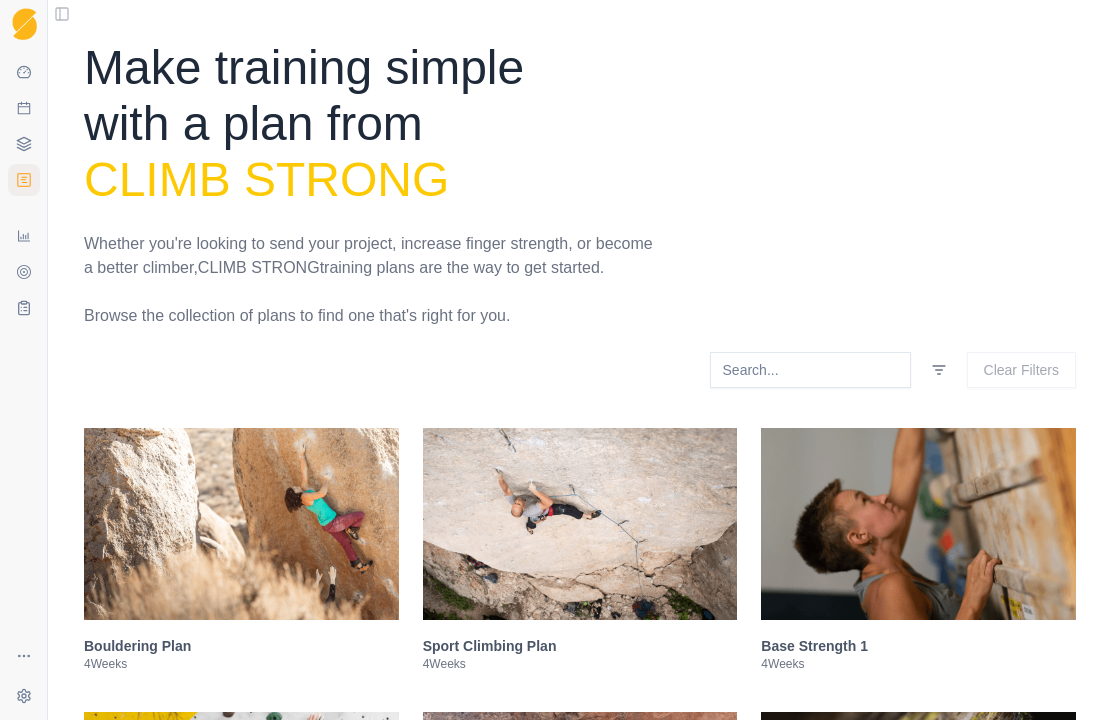 click on "Toggle Sidebar" at bounding box center (62, 14) 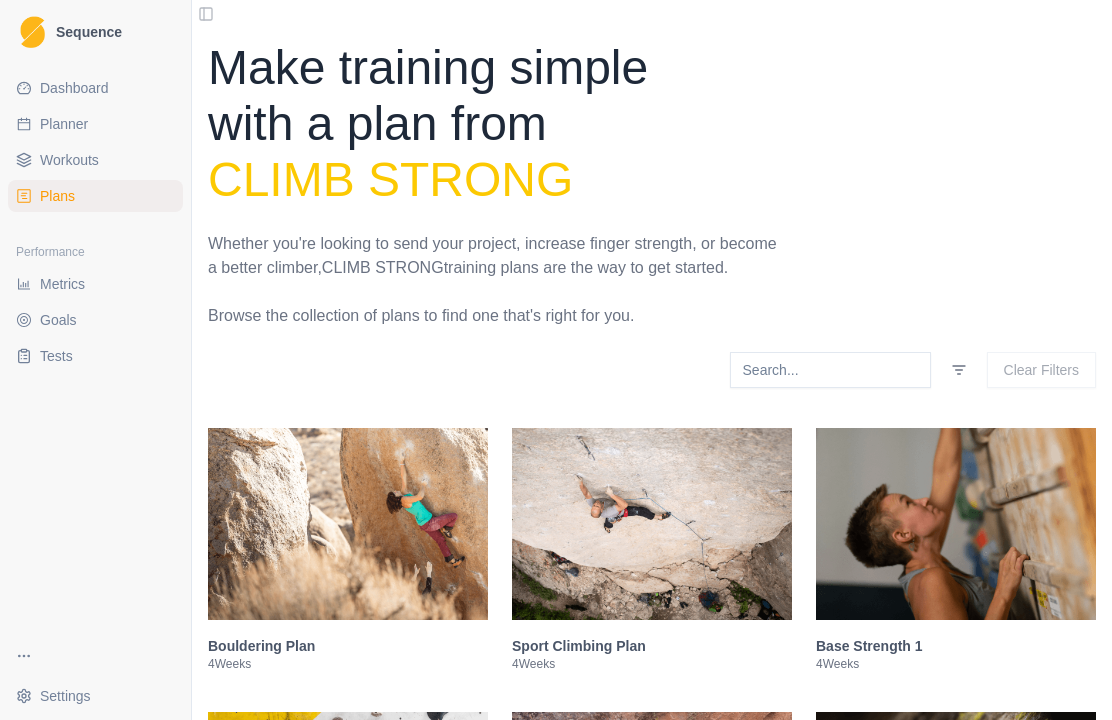 click on "Planner" at bounding box center [64, 124] 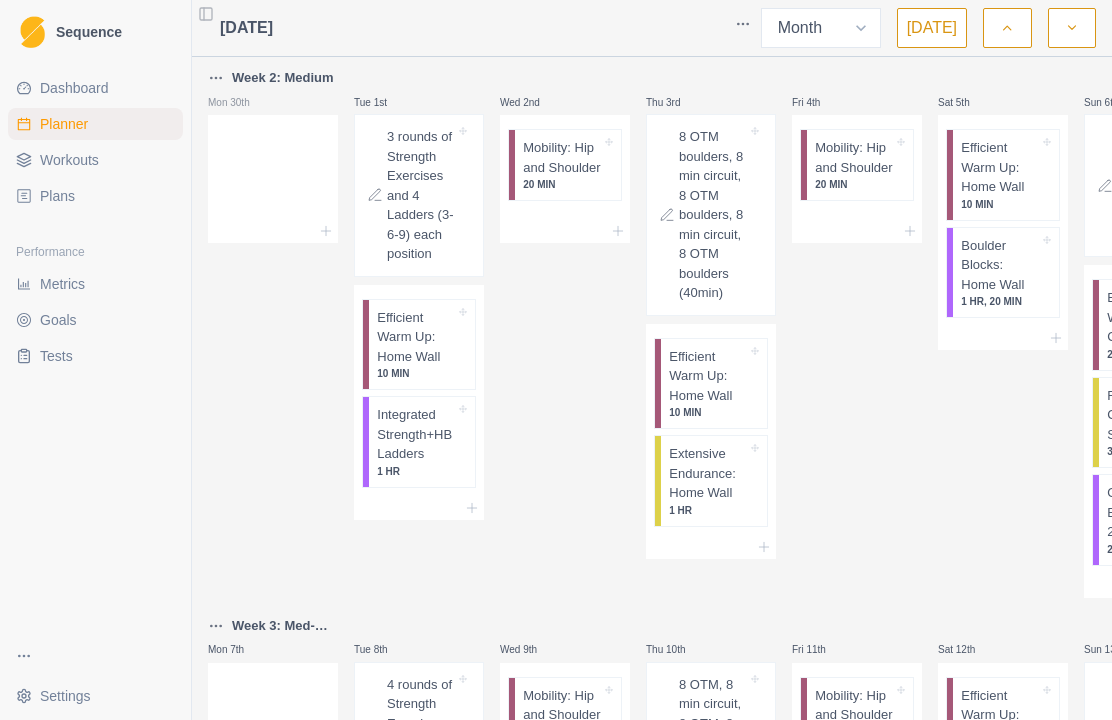 click at bounding box center (1072, 28) 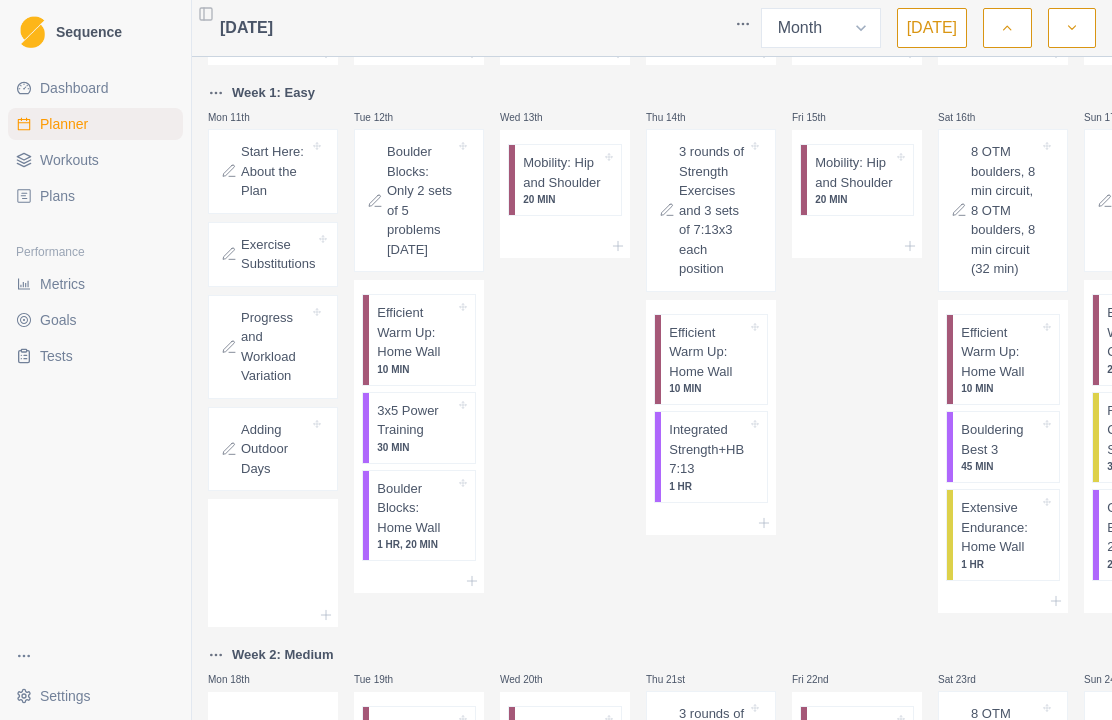 scroll, scrollTop: 370, scrollLeft: 0, axis: vertical 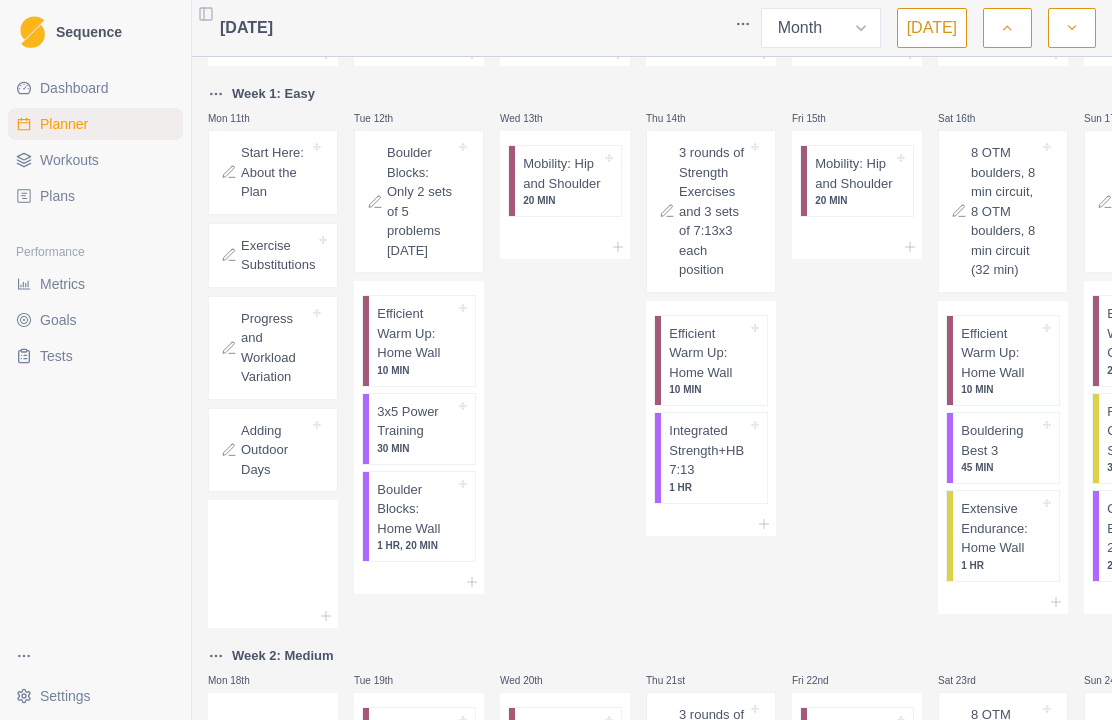 click on "Start Here: About the Plan" at bounding box center (275, 172) 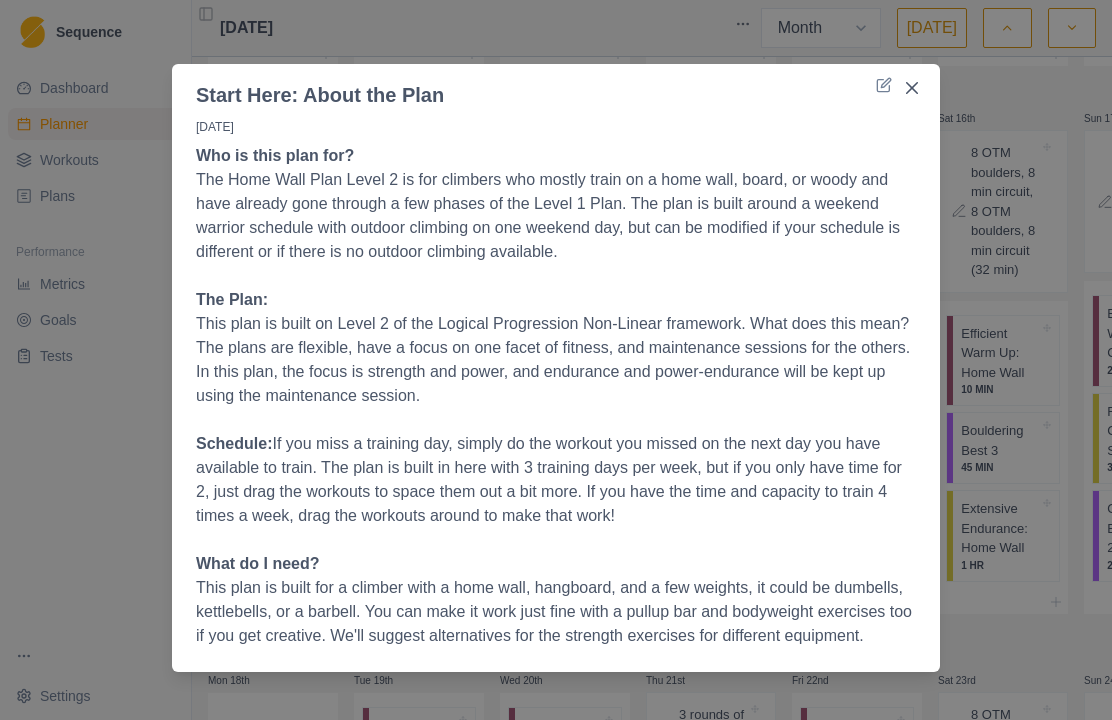 click at bounding box center (912, 88) 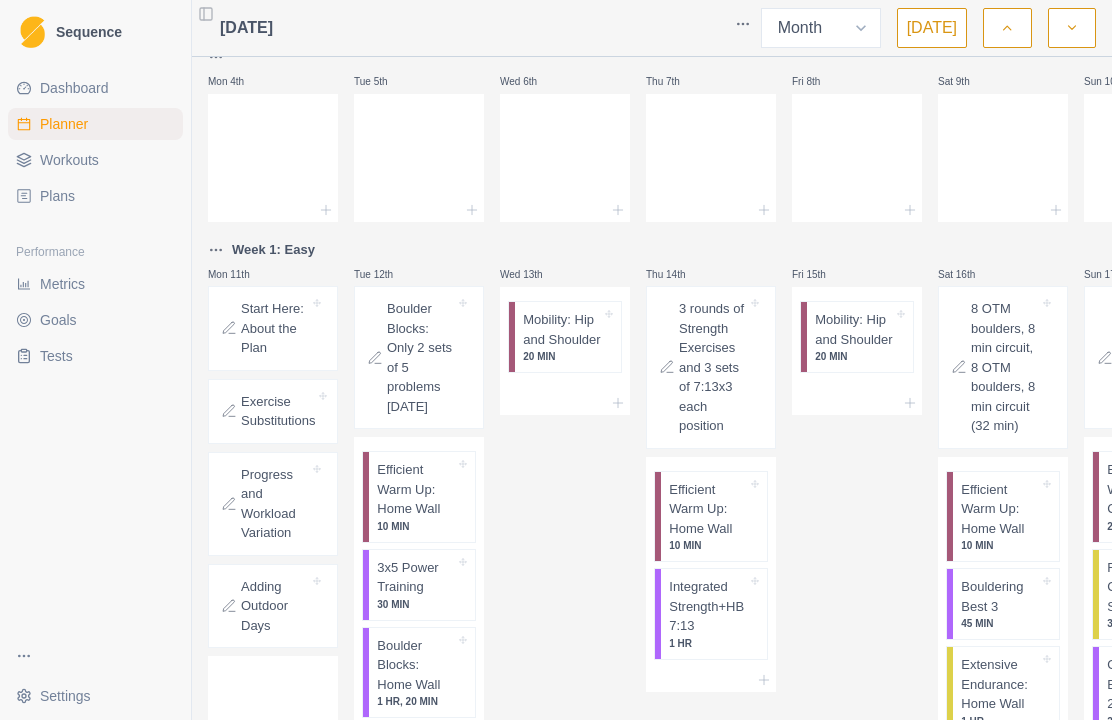 scroll, scrollTop: 205, scrollLeft: 0, axis: vertical 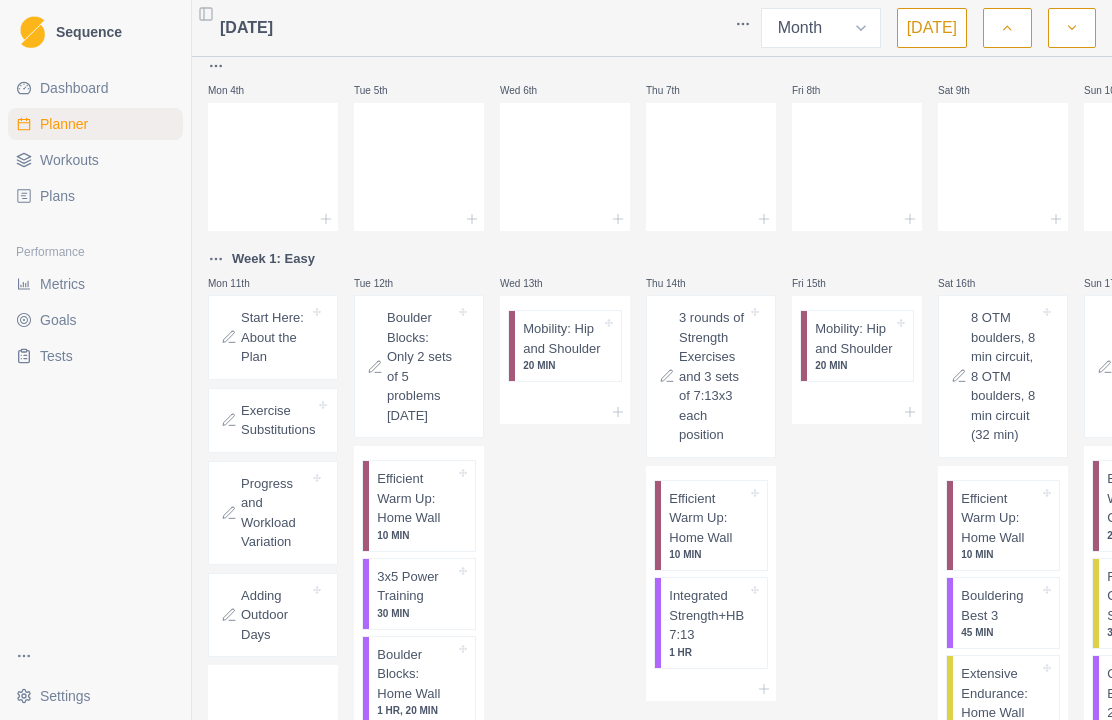 click on "Plans" at bounding box center [57, 196] 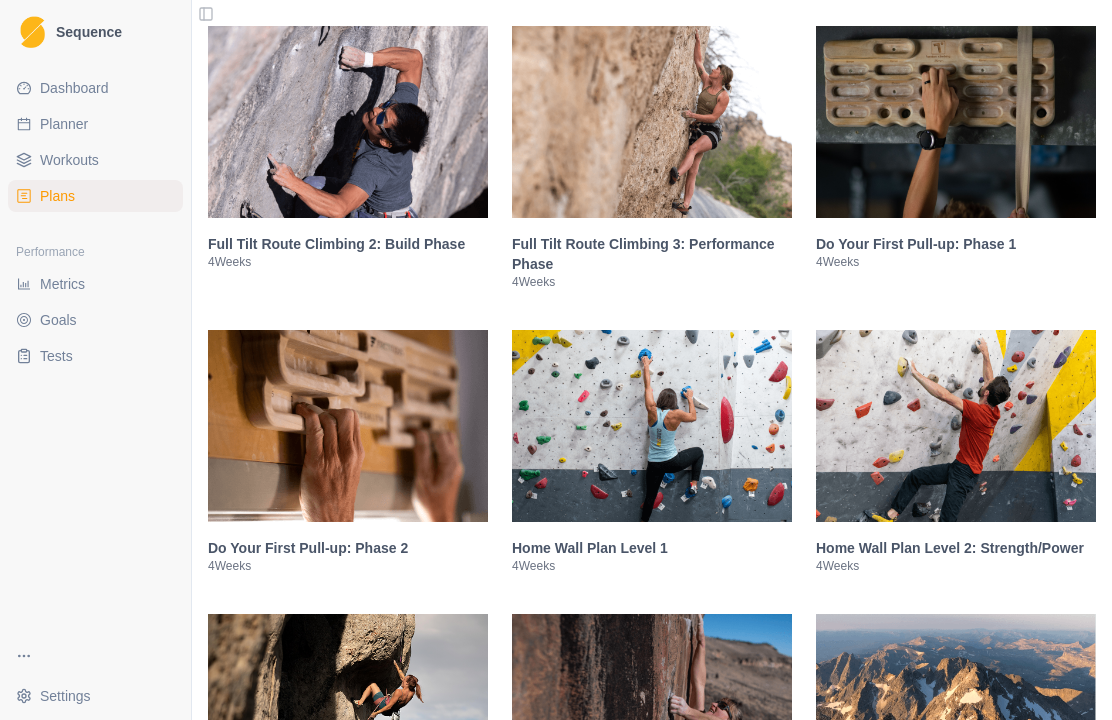 scroll, scrollTop: 2108, scrollLeft: 0, axis: vertical 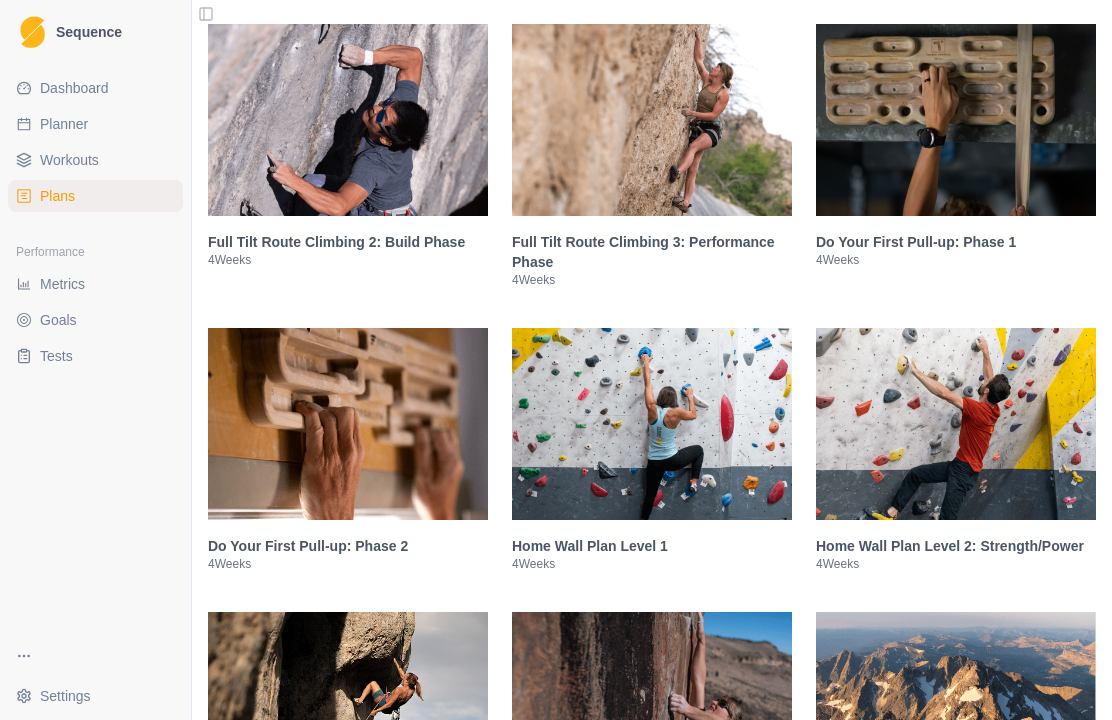 click at bounding box center [652, 424] 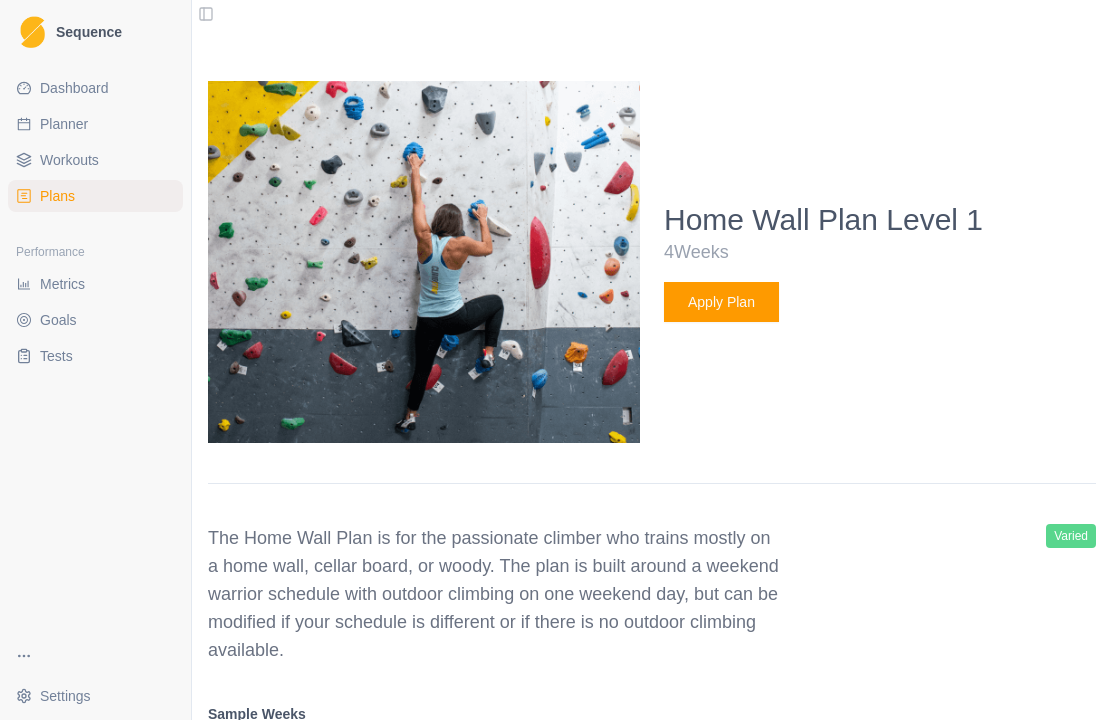 scroll, scrollTop: 2744, scrollLeft: 0, axis: vertical 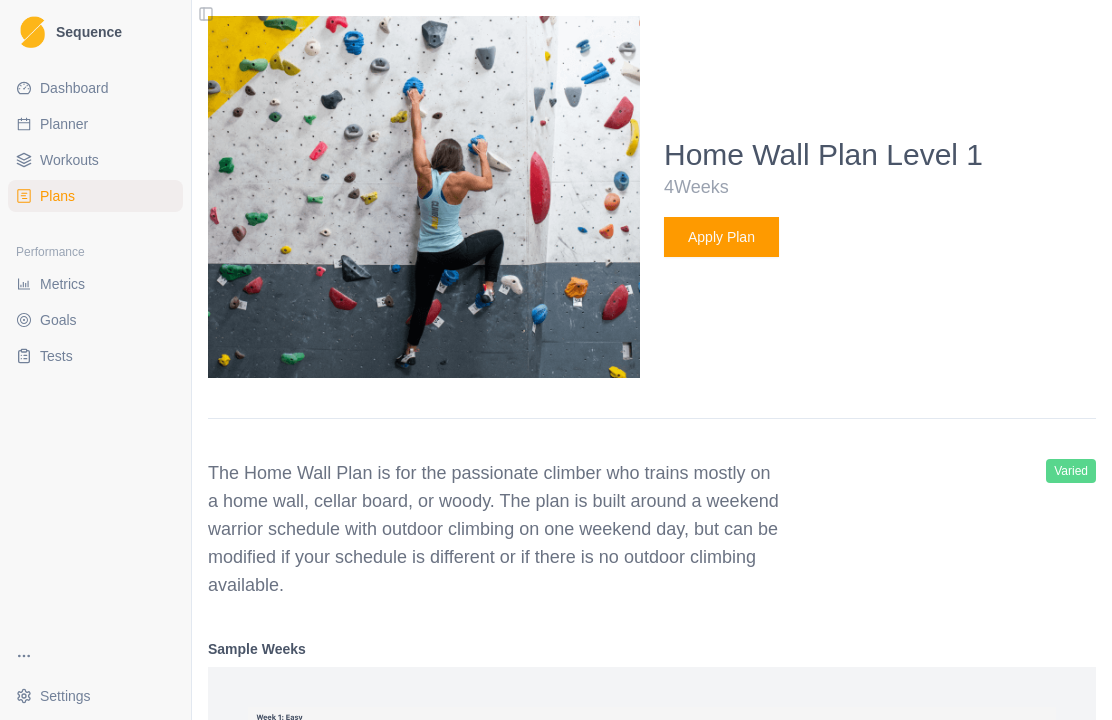 click on "Apply Plan" at bounding box center [721, 237] 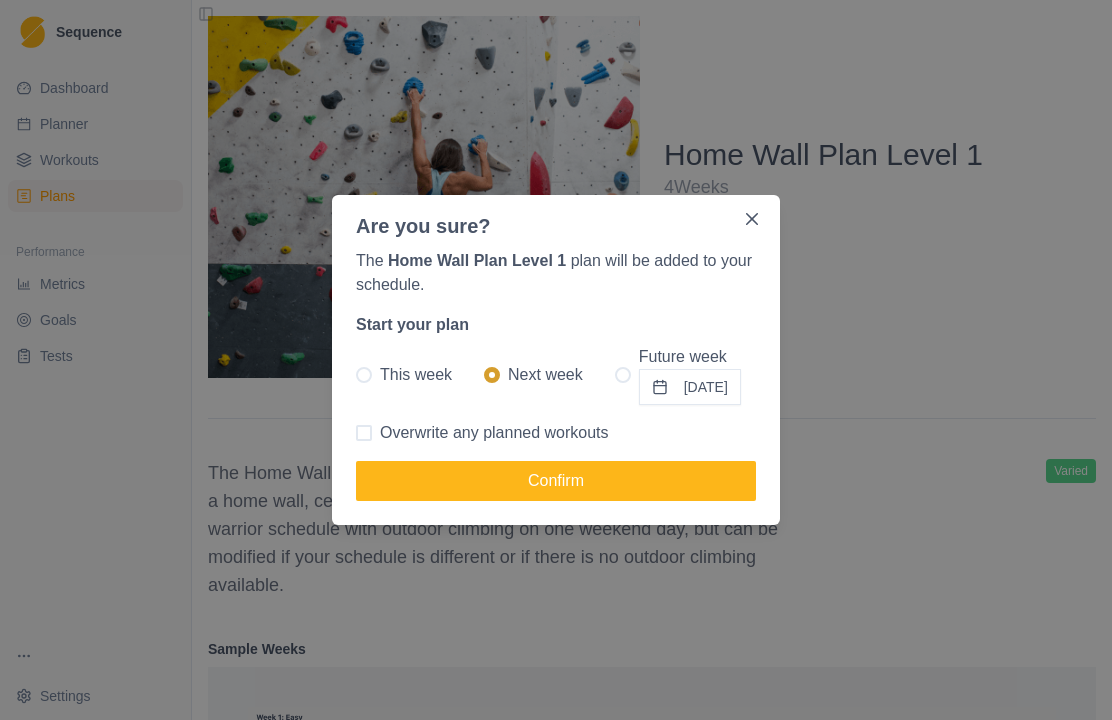 click on "Future week [DATE]" at bounding box center [678, 375] 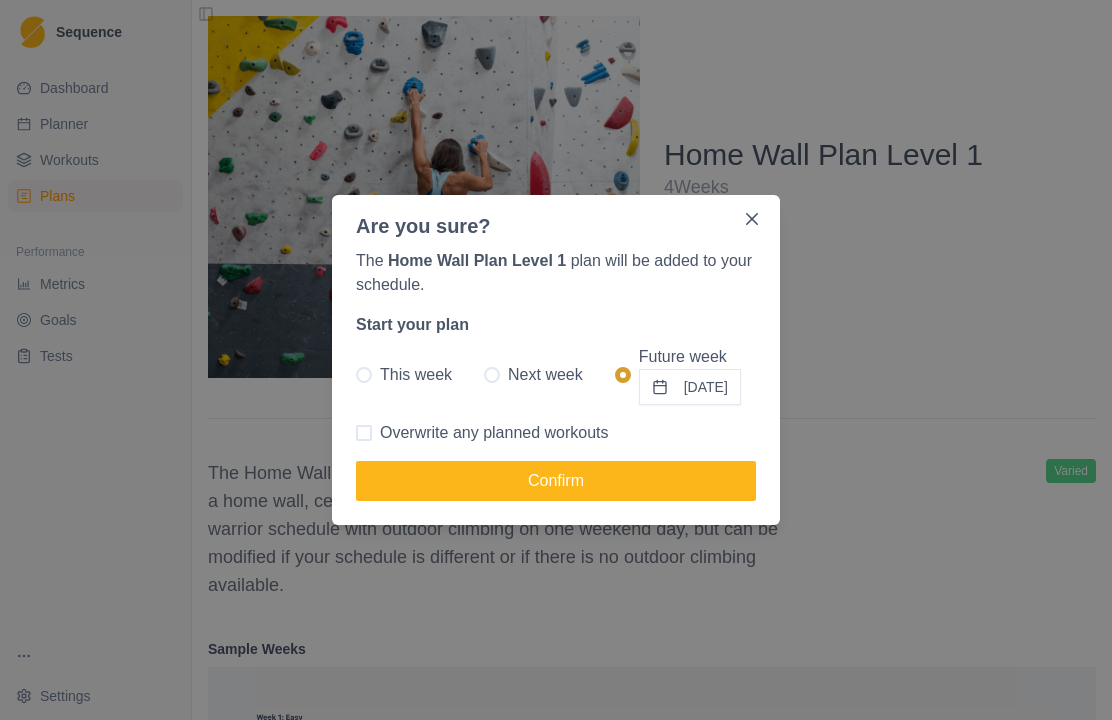 click on "Confirm" at bounding box center (556, 481) 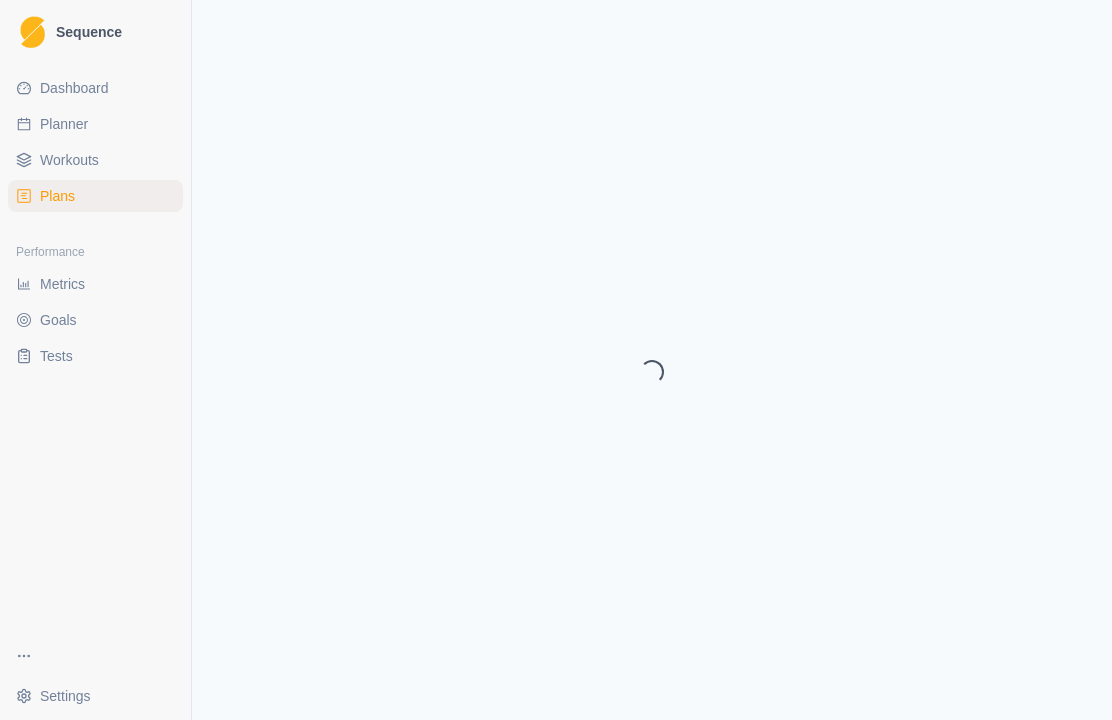select on "month" 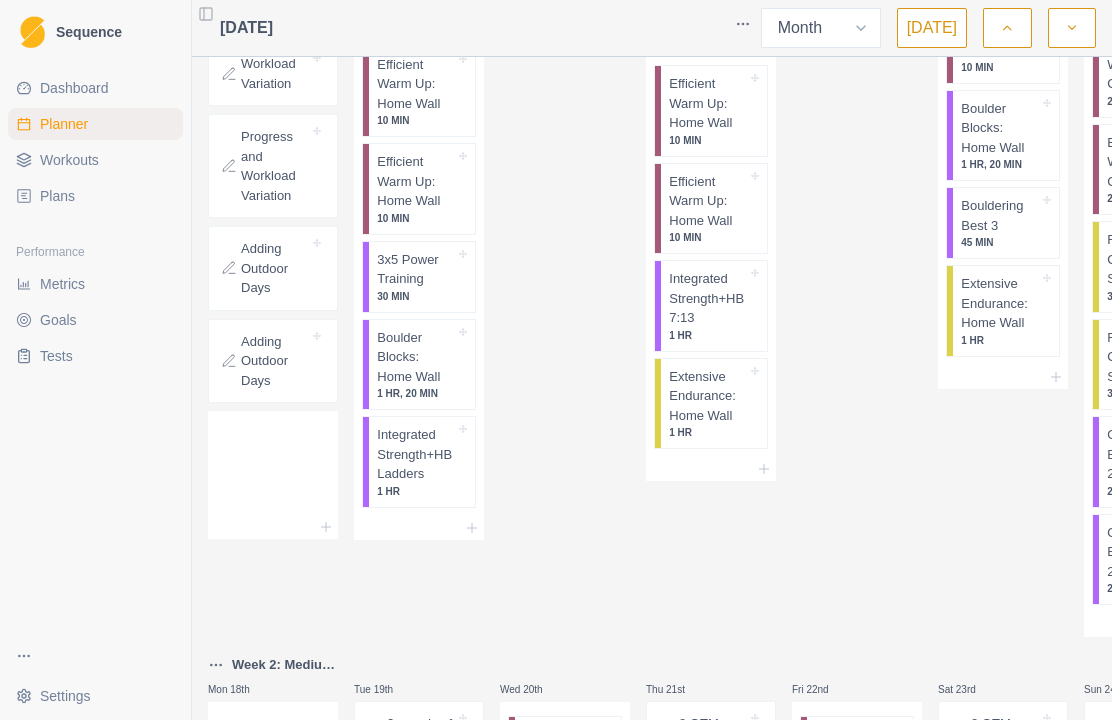 scroll, scrollTop: 790, scrollLeft: 0, axis: vertical 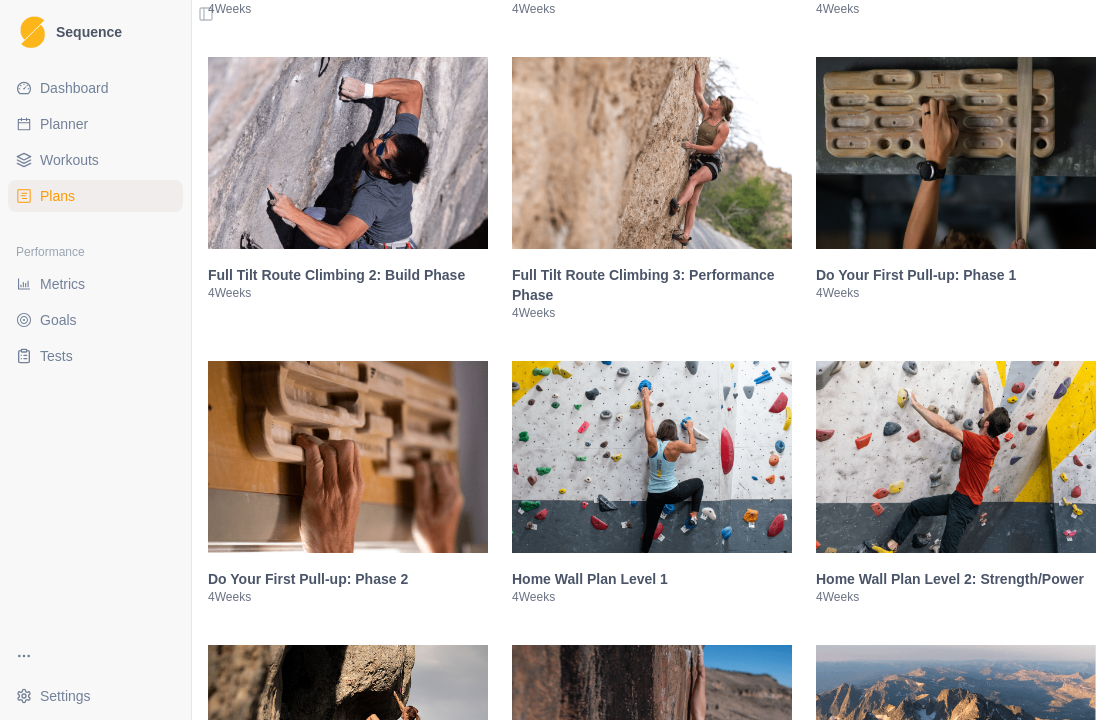 click at bounding box center (956, 457) 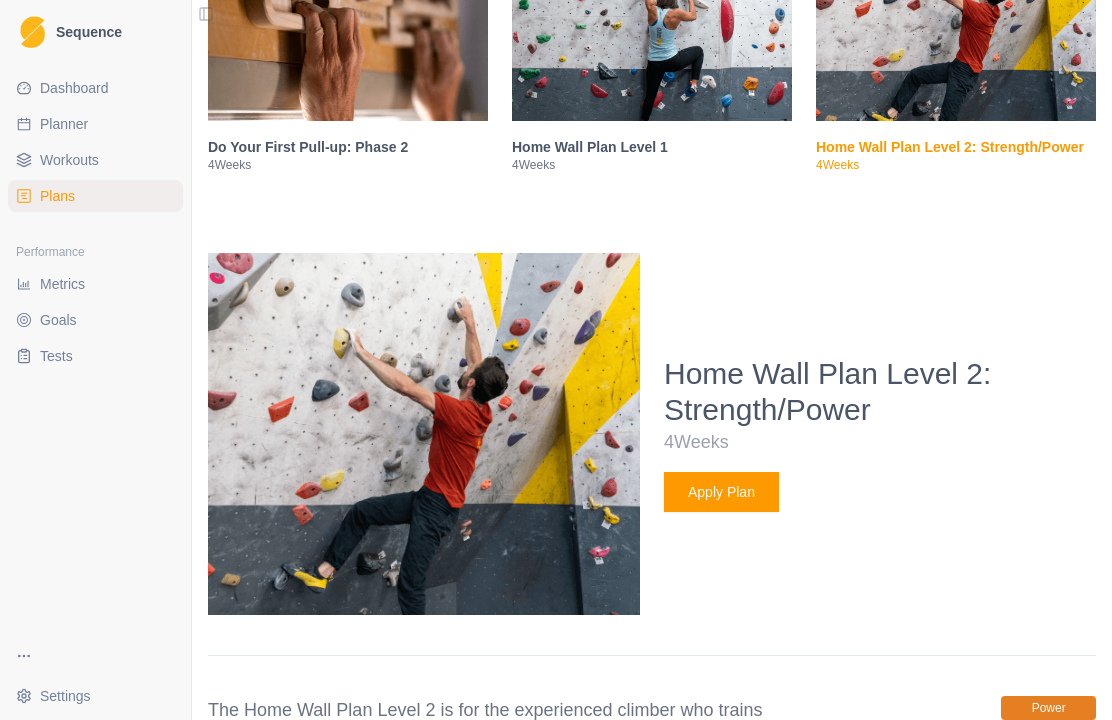 scroll, scrollTop: 2507, scrollLeft: 0, axis: vertical 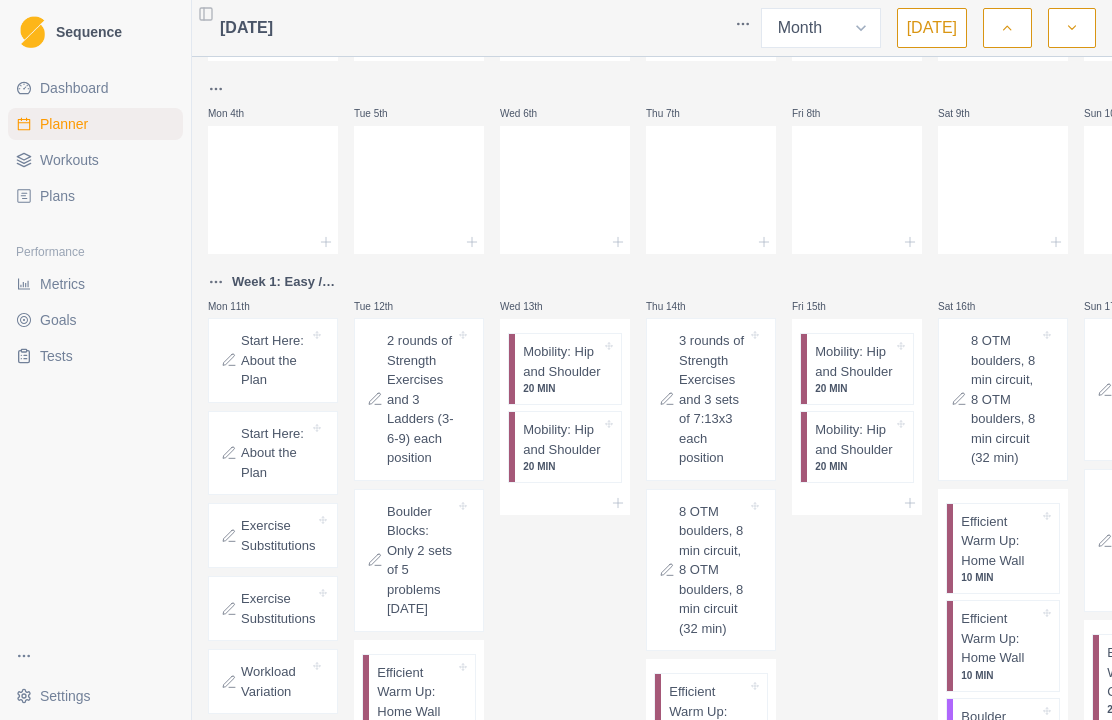 click on "Dashboard" at bounding box center [74, 88] 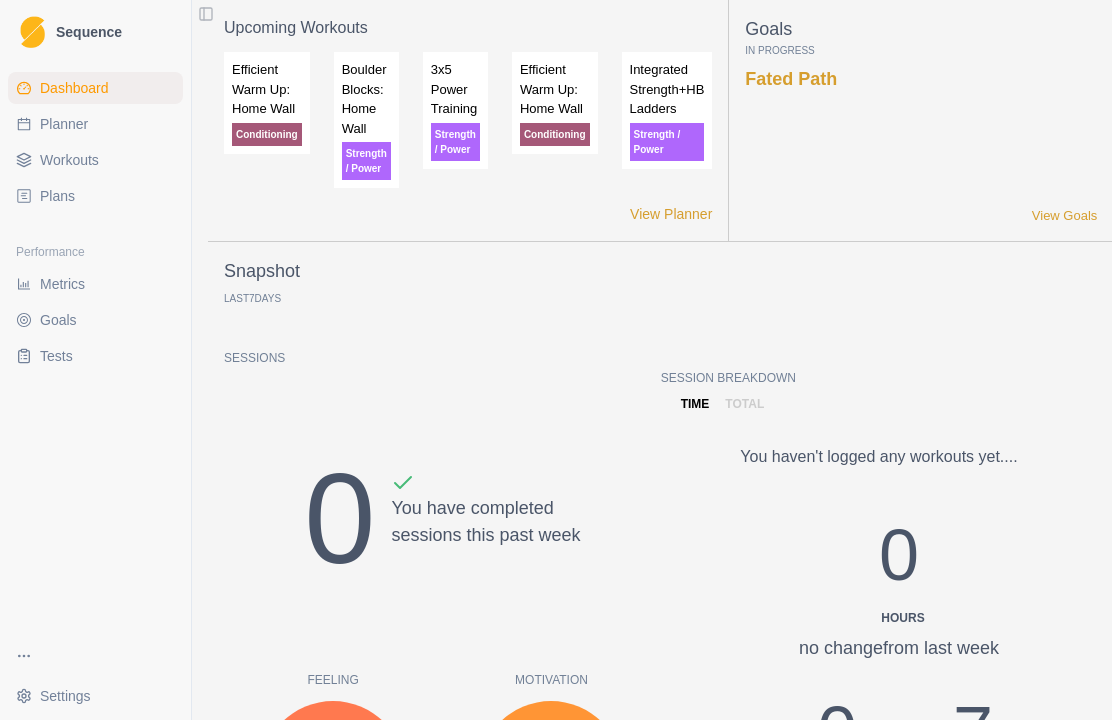 scroll, scrollTop: 0, scrollLeft: 0, axis: both 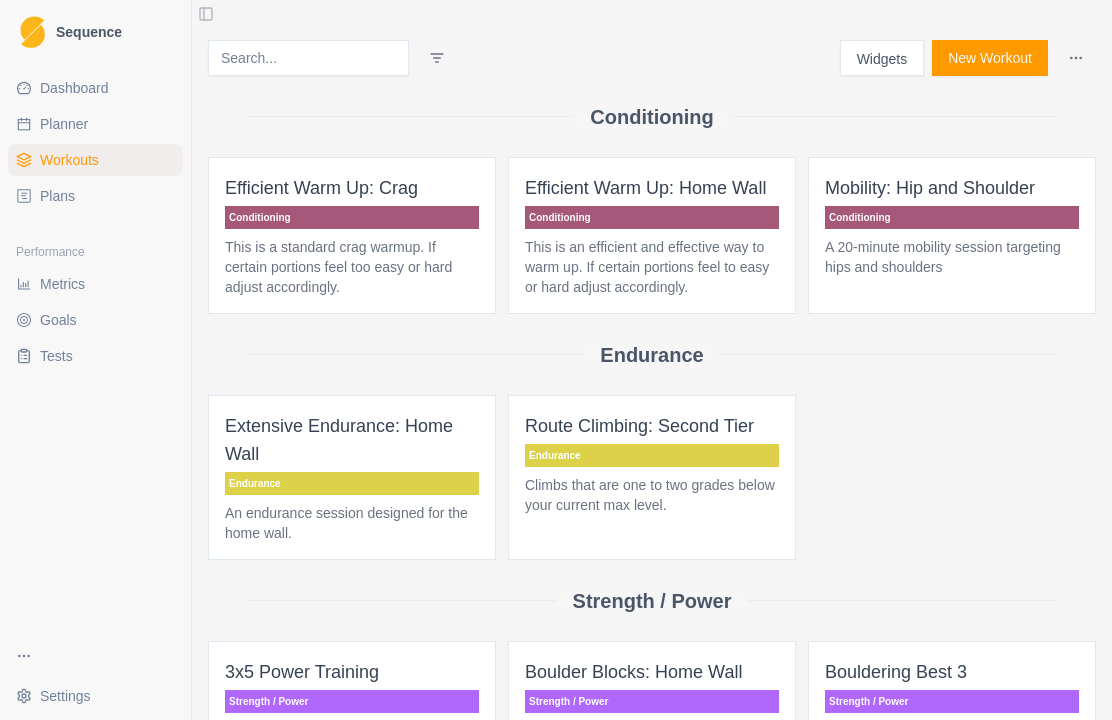 click on "Planner" at bounding box center [95, 124] 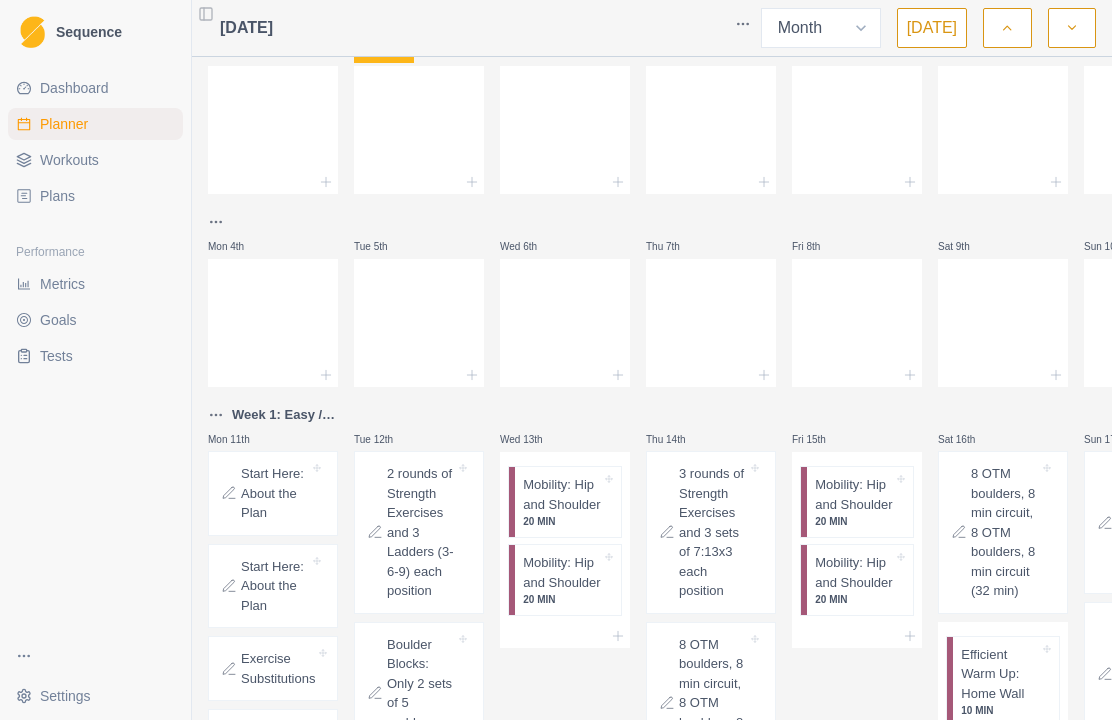 scroll, scrollTop: 49, scrollLeft: 0, axis: vertical 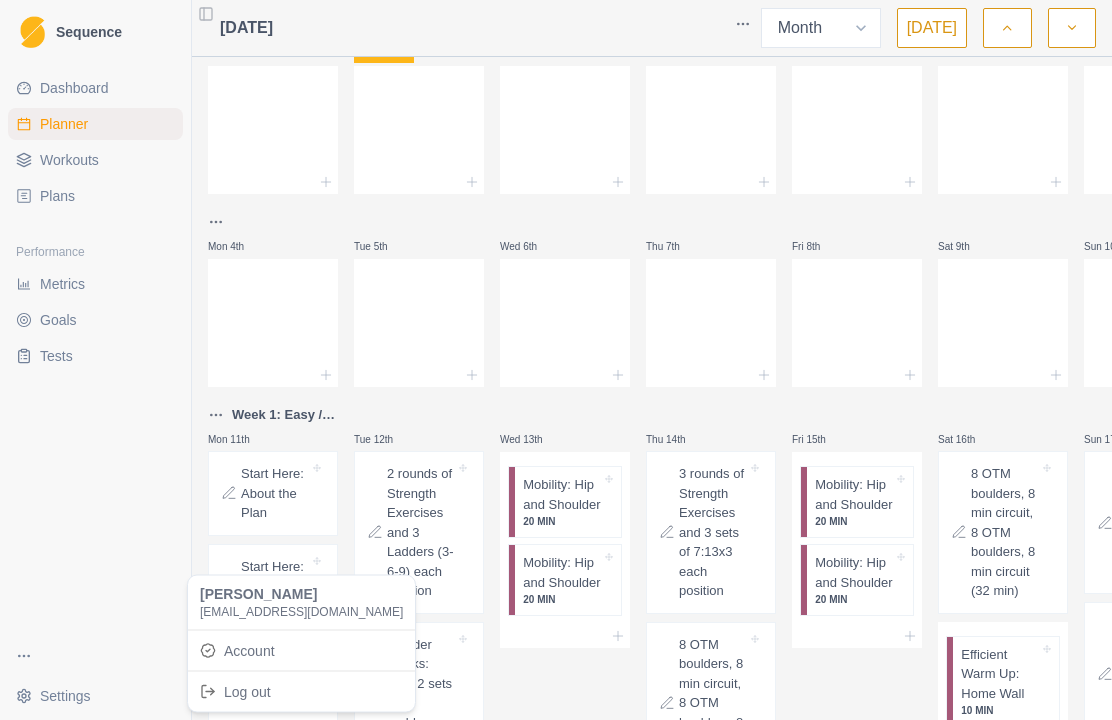 click on "Sequence Dashboard Planner Workouts Plans Performance Metrics Goals Tests Settings Toggle Sidebar [DATE] Week Month [DATE] Mon 28th Tue 29th Wed 30th Thu 31st Fri 1st Sat 2nd Sun 3rd Mon 4th Tue 5th Wed 6th Thu 7th Fri 8th Sat 9th Sun 10th Week 1: Easy // Week 1: Easy Mon 11th Start Here: About the Plan Start Here: About the Plan Exercise Substitutions Exercise Substitutions Workload Variation Progress and Workload Variation Adding Outdoor Days Adding Outdoor Days Tue 12th 2 rounds of Strength Exercises and 3 Ladders (3-6-9) each position Boulder Blocks:  Only 2 sets of 5 problems [DATE] Efficient Warm Up: Home Wall 10 MIN Efficient Warm Up: Home Wall 10 MIN 3x5 Power Training 30 MIN Boulder Blocks: Home Wall 1 HR, 20 MIN Integrated Strength+HB Ladders 1 HR Wed 13th Mobility: Hip and Shoulder 20 MIN Mobility: Hip and Shoulder 20 MIN Thu 14th 3 rounds of Strength Exercises and 3 sets of 7:13x3 each position 8 OTM boulders, 8 min circuit, 8 OTM boulders, 8 min circuit (32 min) 10 MIN 10 MIN" at bounding box center [556, 360] 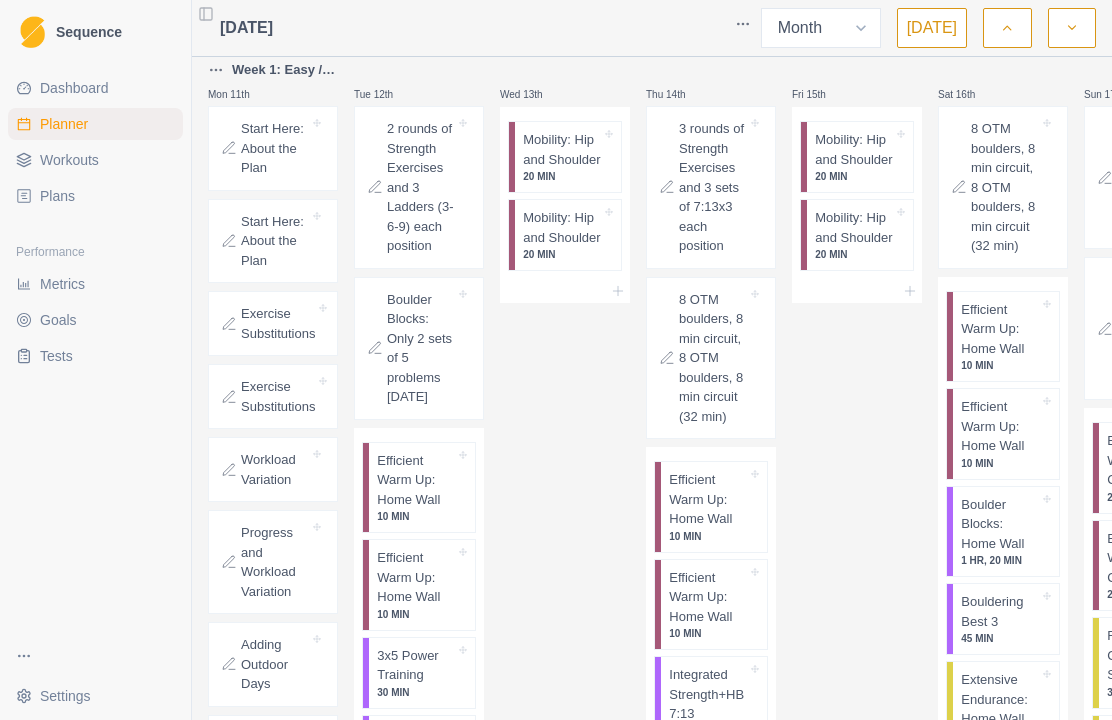 scroll, scrollTop: 394, scrollLeft: 0, axis: vertical 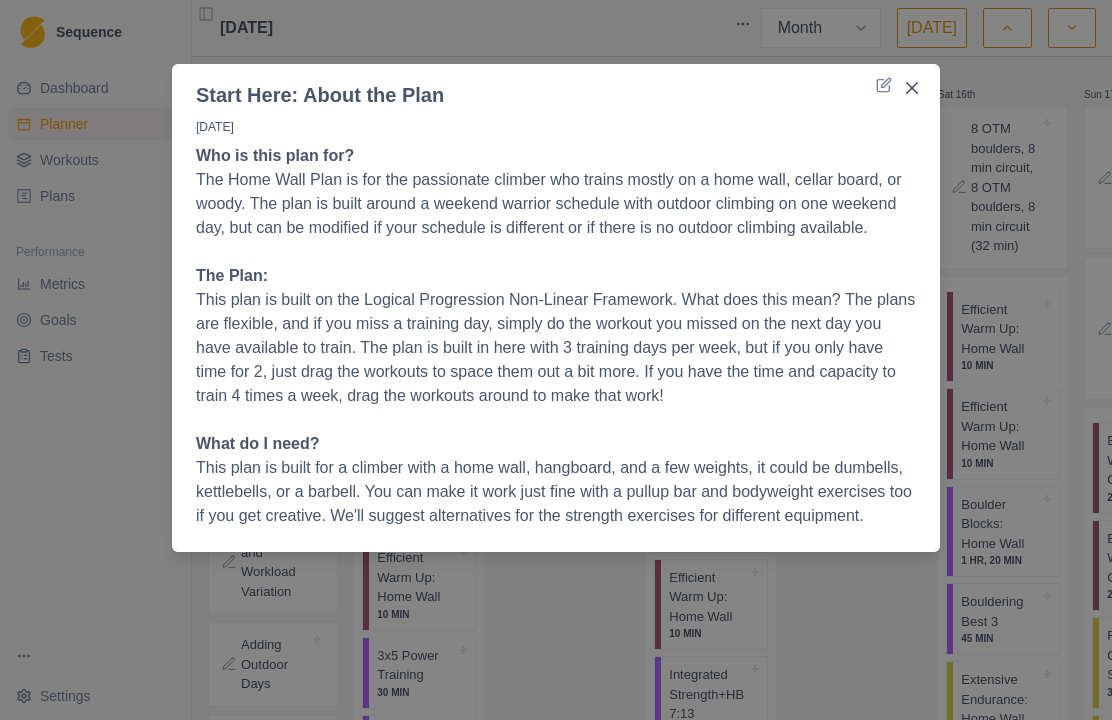 click at bounding box center [912, 88] 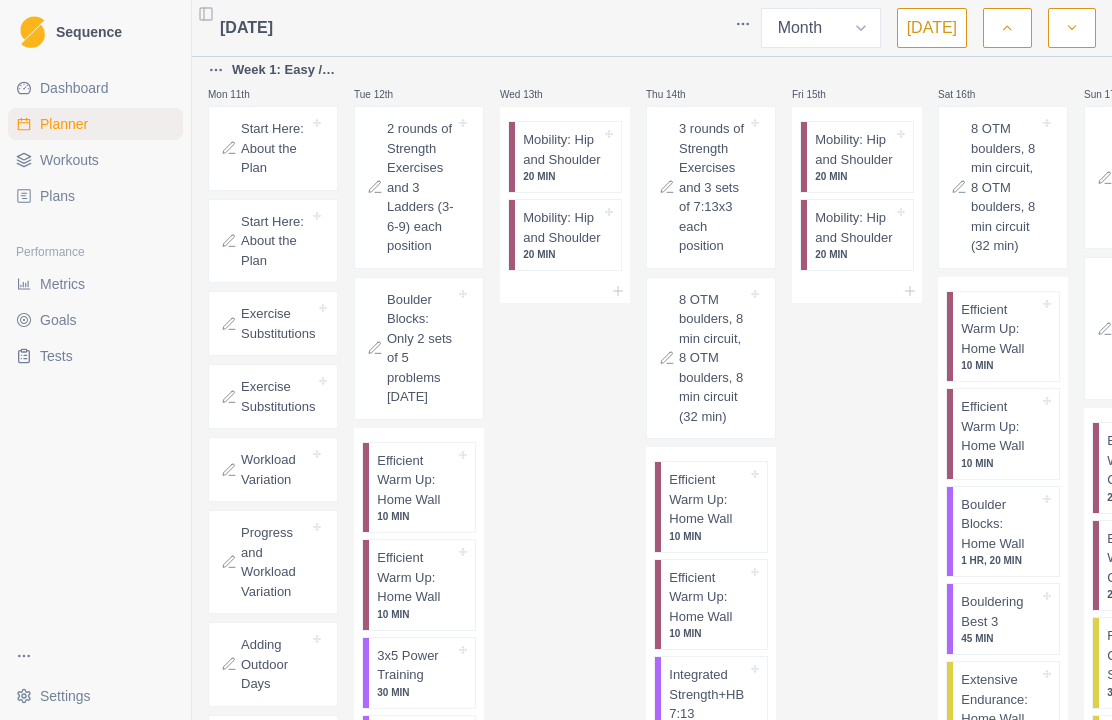 click on "Start Here: About the Plan" at bounding box center (275, 241) 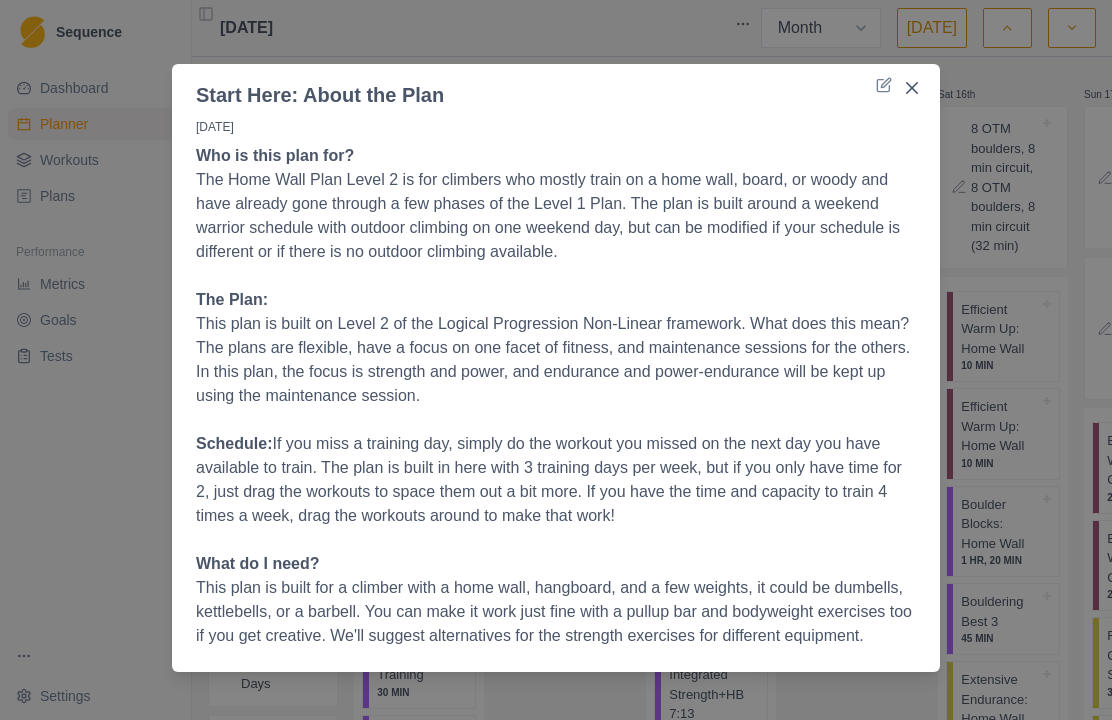 click at bounding box center (912, 88) 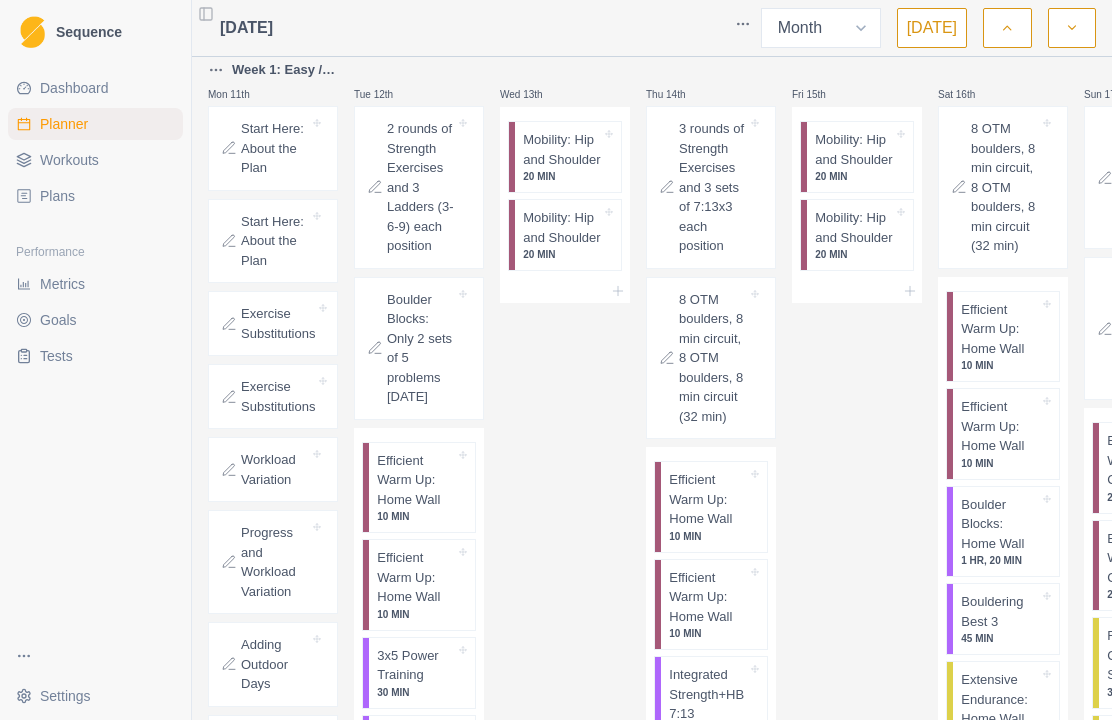 click 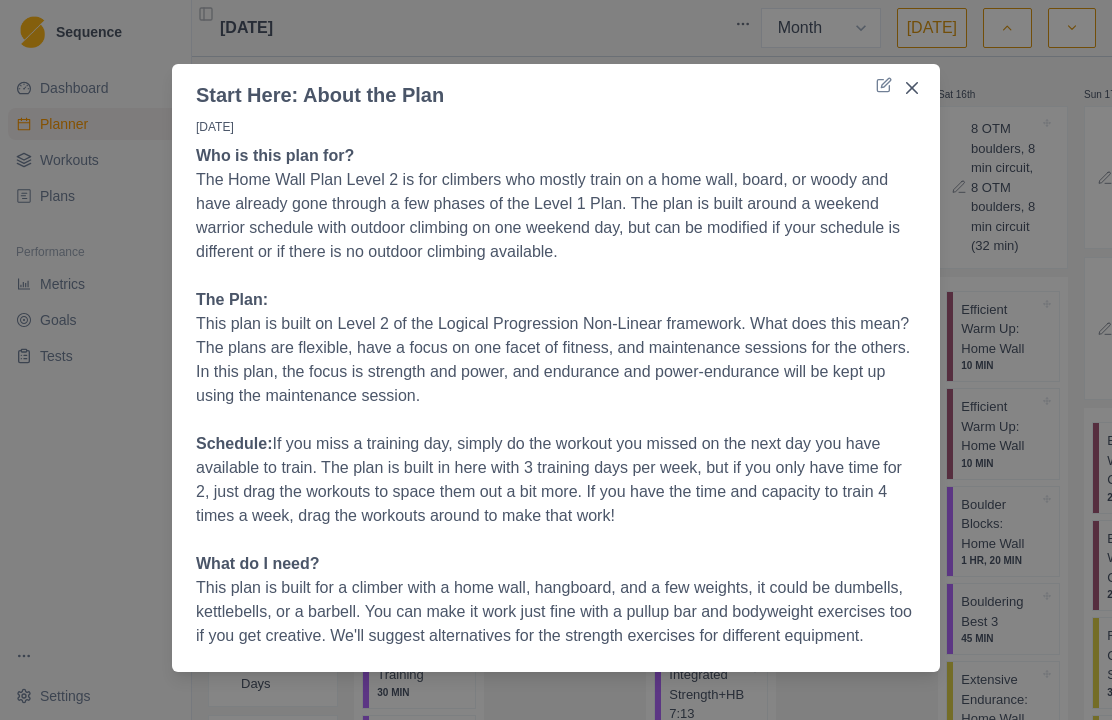 click 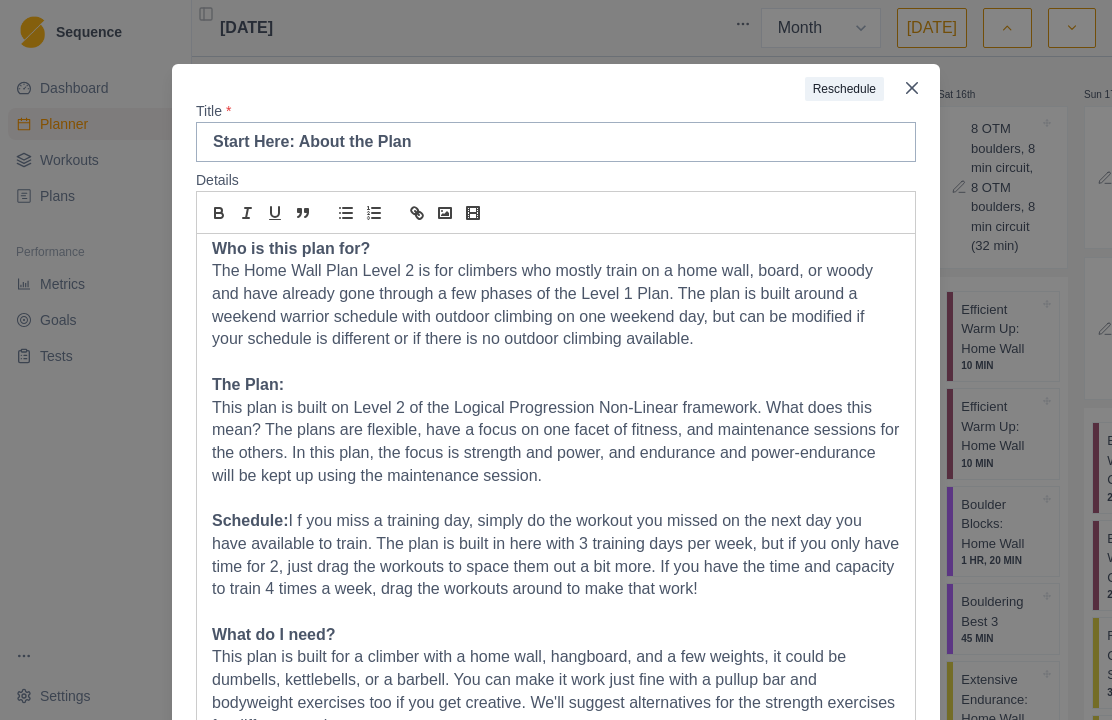 scroll, scrollTop: 8, scrollLeft: 0, axis: vertical 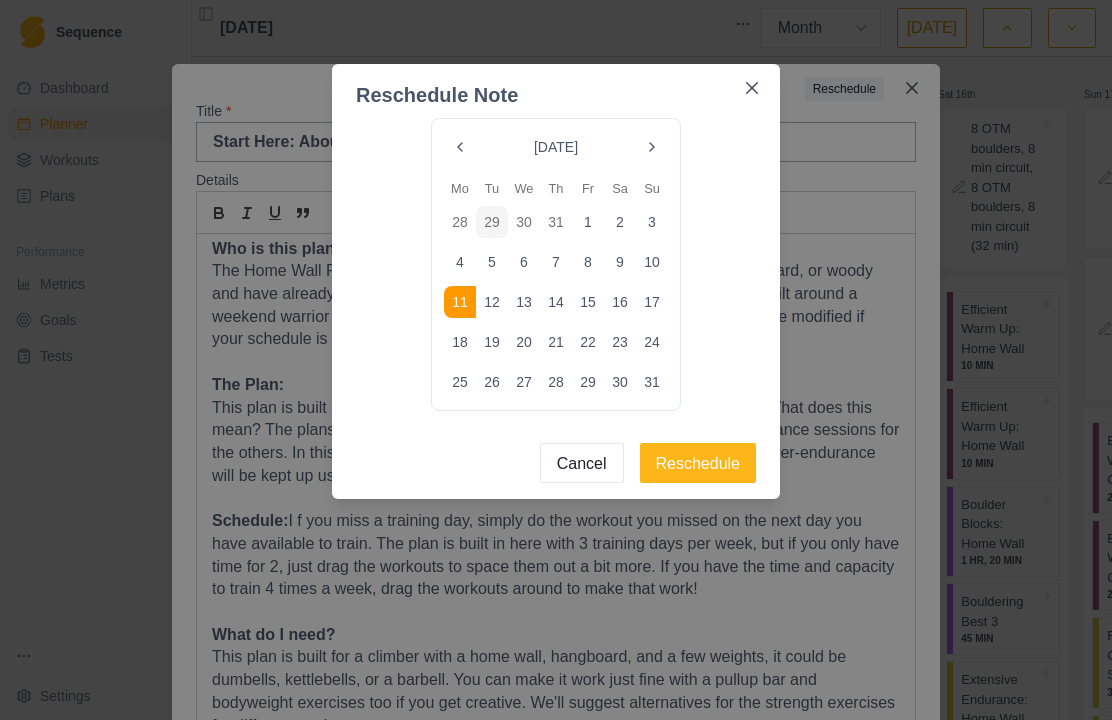 click at bounding box center [652, 147] 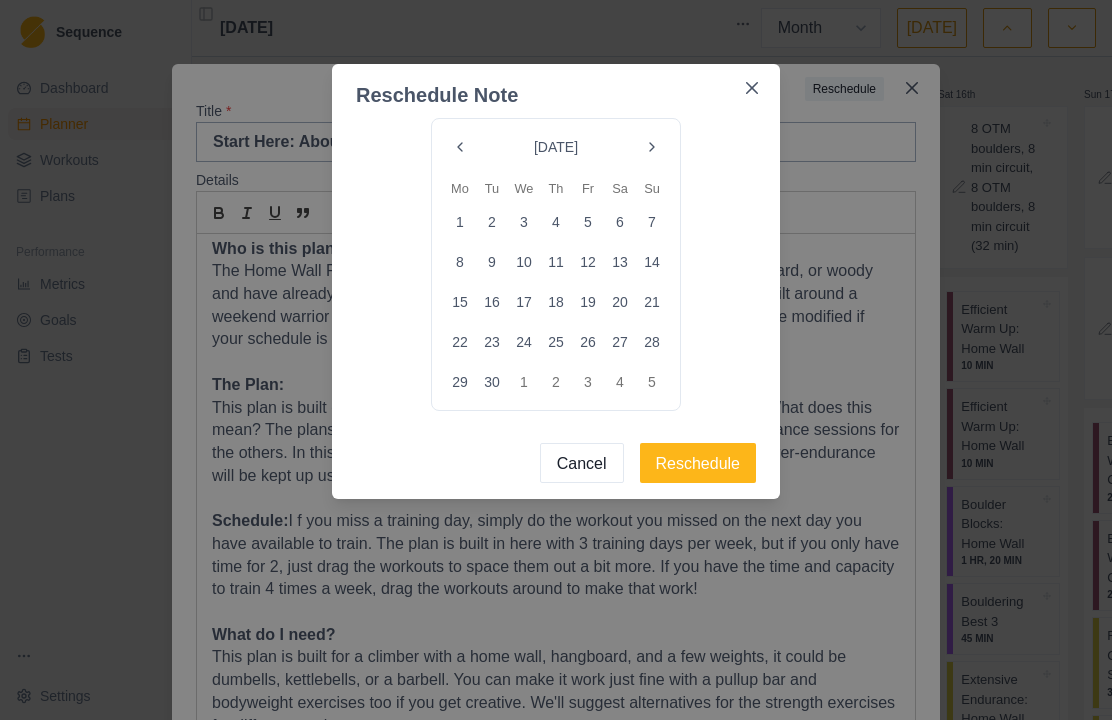 click at bounding box center (652, 147) 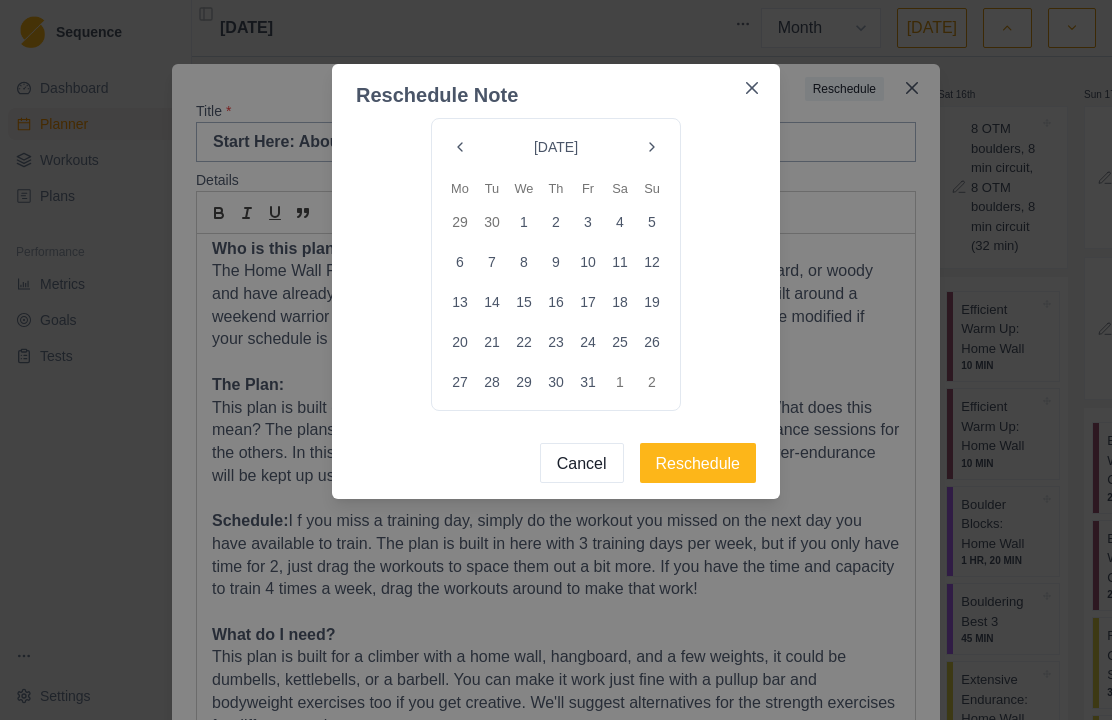 click at bounding box center (460, 147) 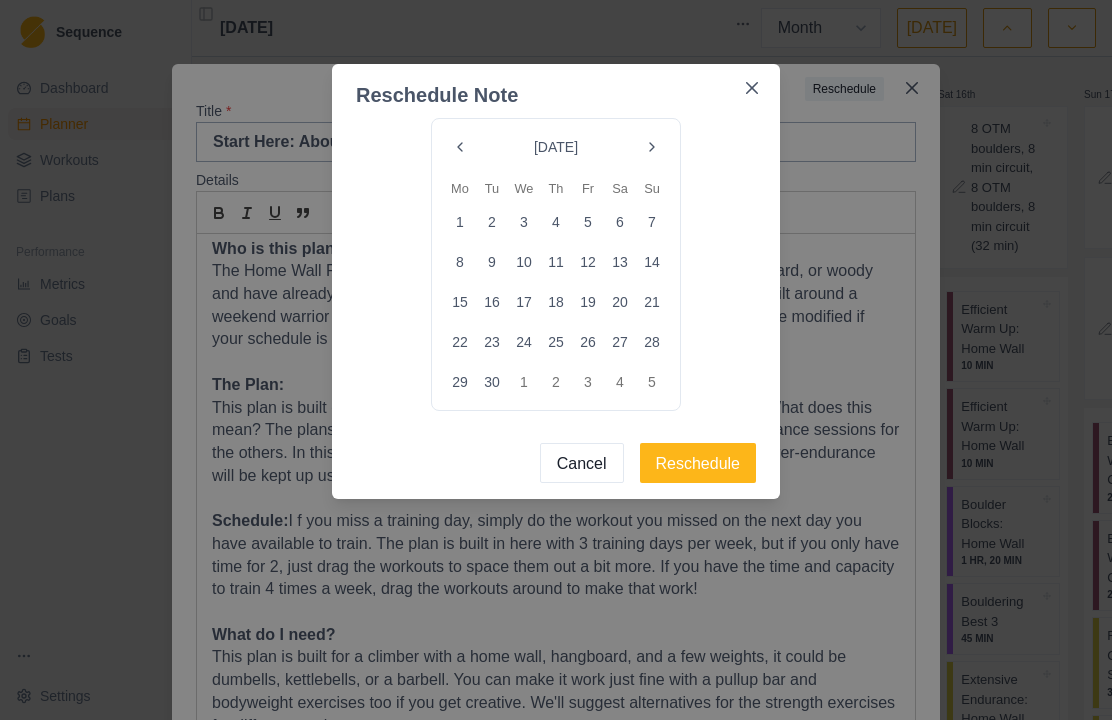 click on "8" at bounding box center (460, 262) 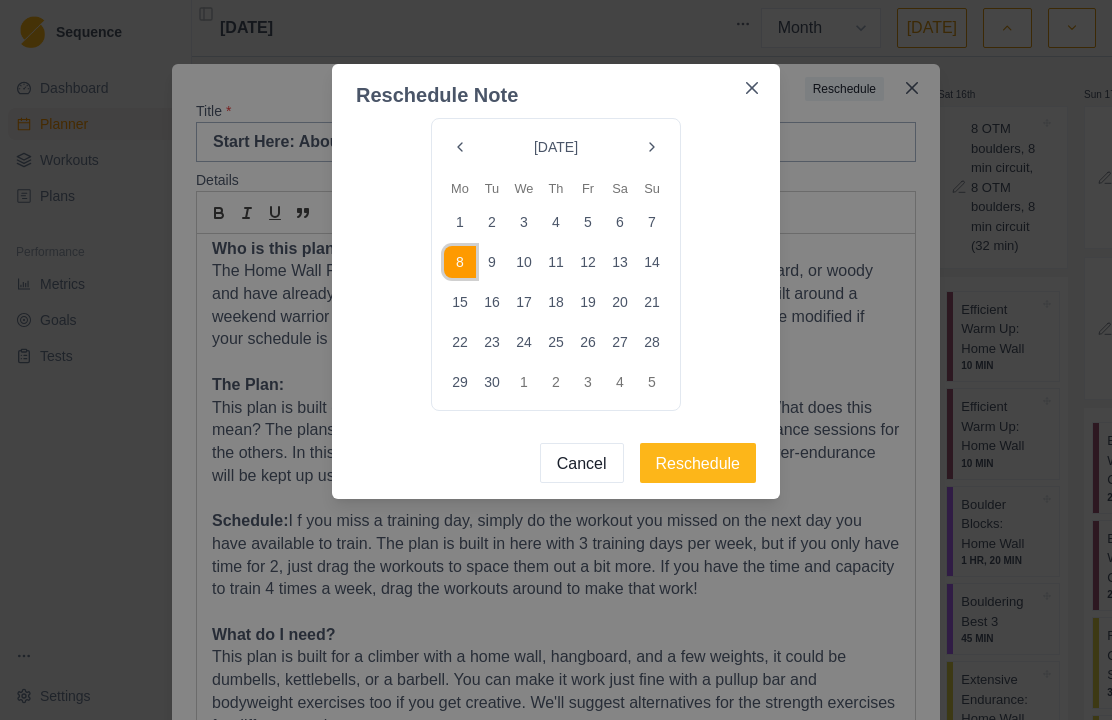 click on "Reschedule" at bounding box center (698, 463) 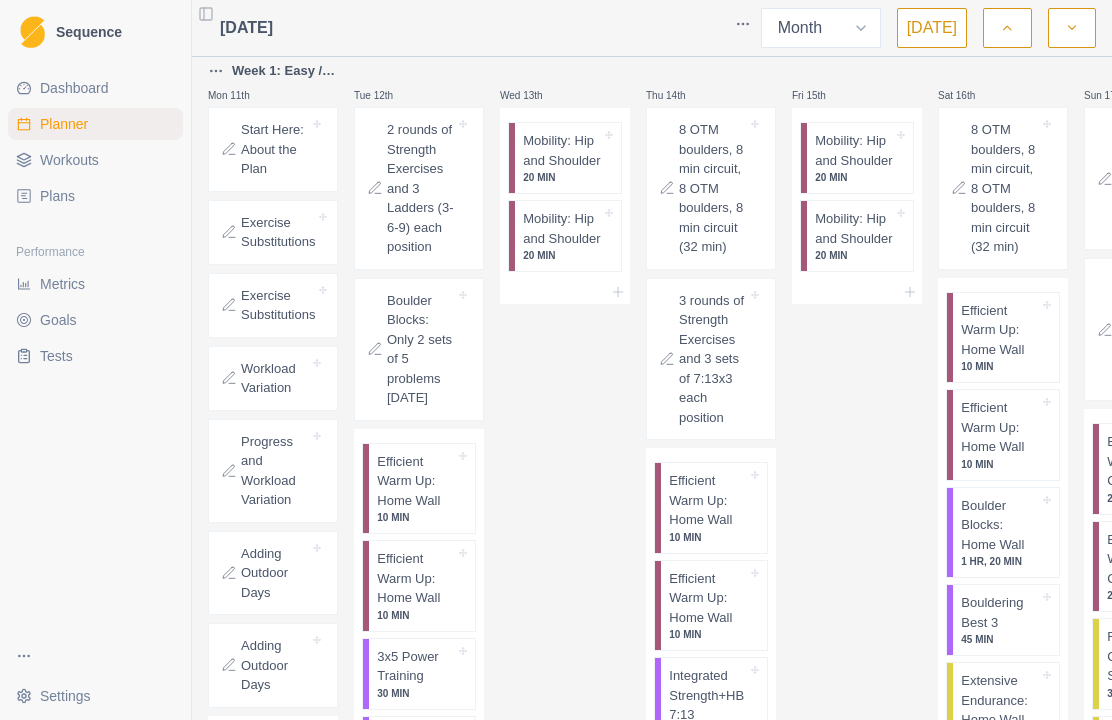 scroll, scrollTop: 393, scrollLeft: 0, axis: vertical 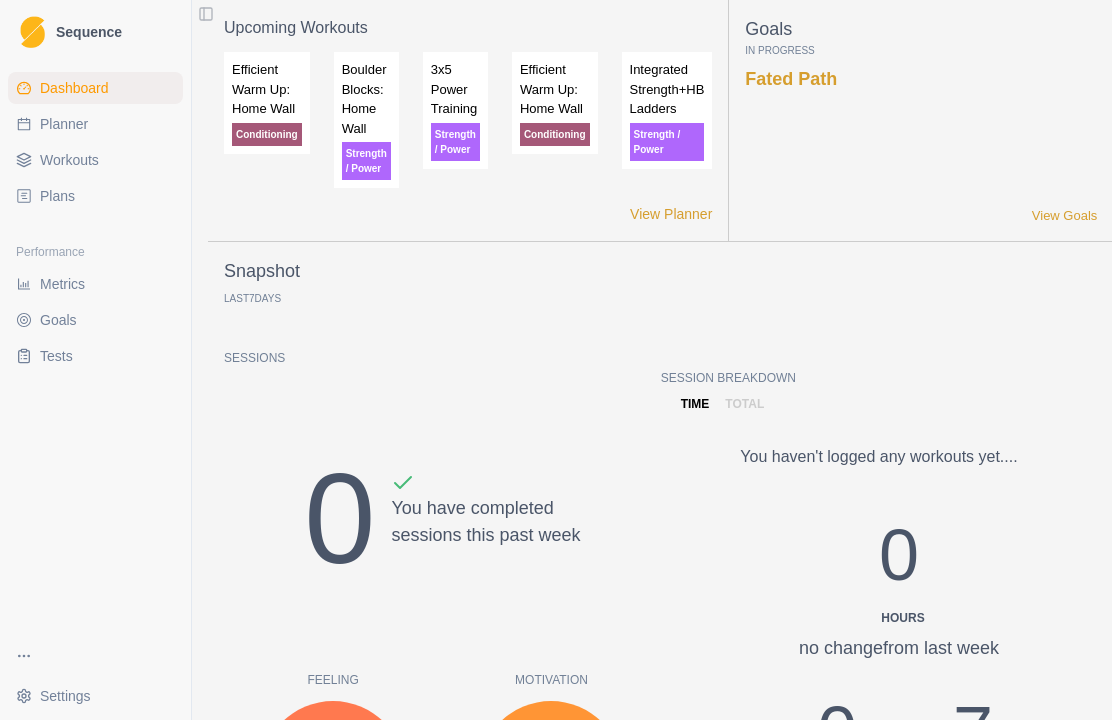 click on "Sequence" at bounding box center (89, 32) 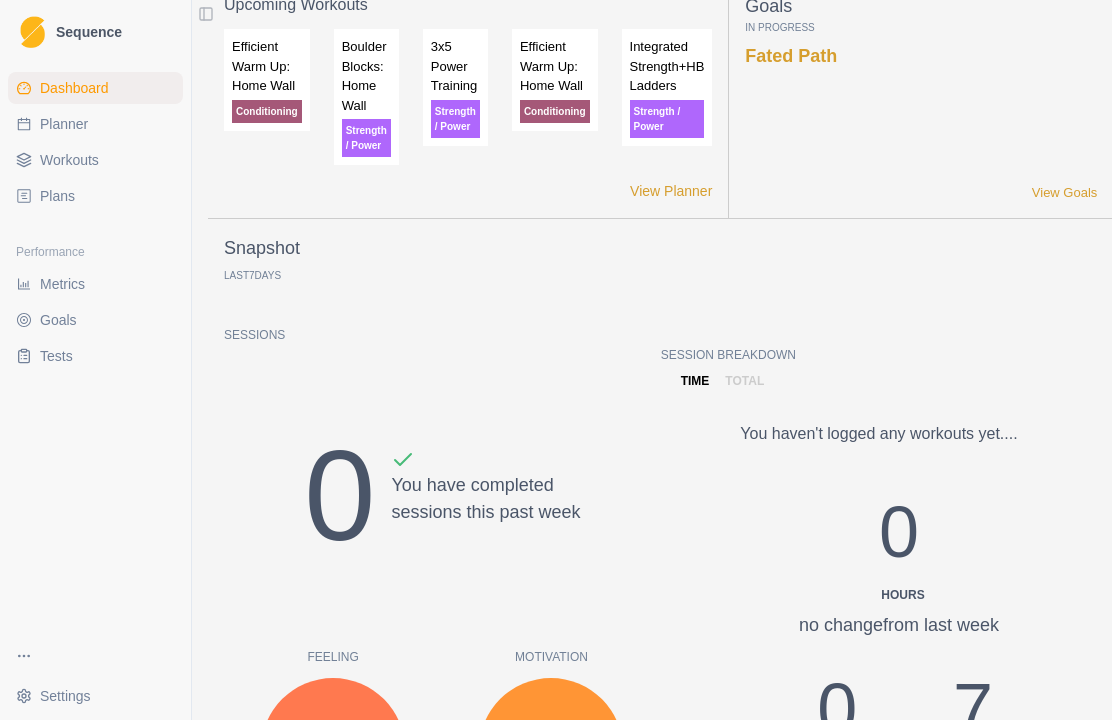 click on "Planner" at bounding box center (64, 124) 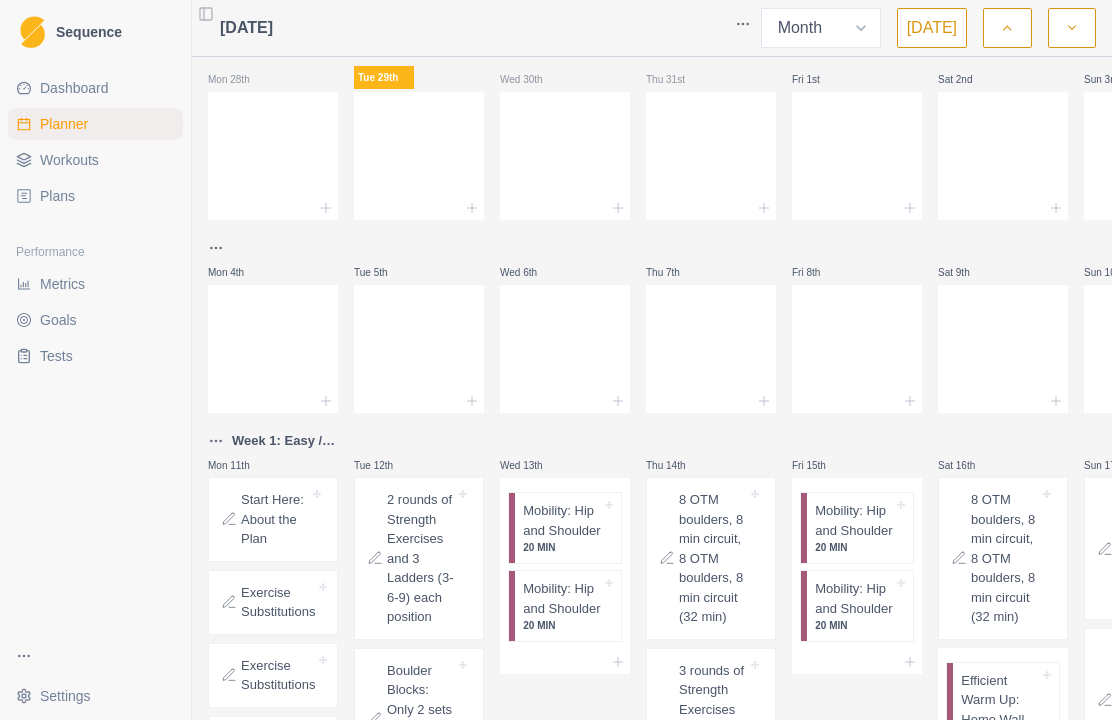 scroll, scrollTop: 0, scrollLeft: 0, axis: both 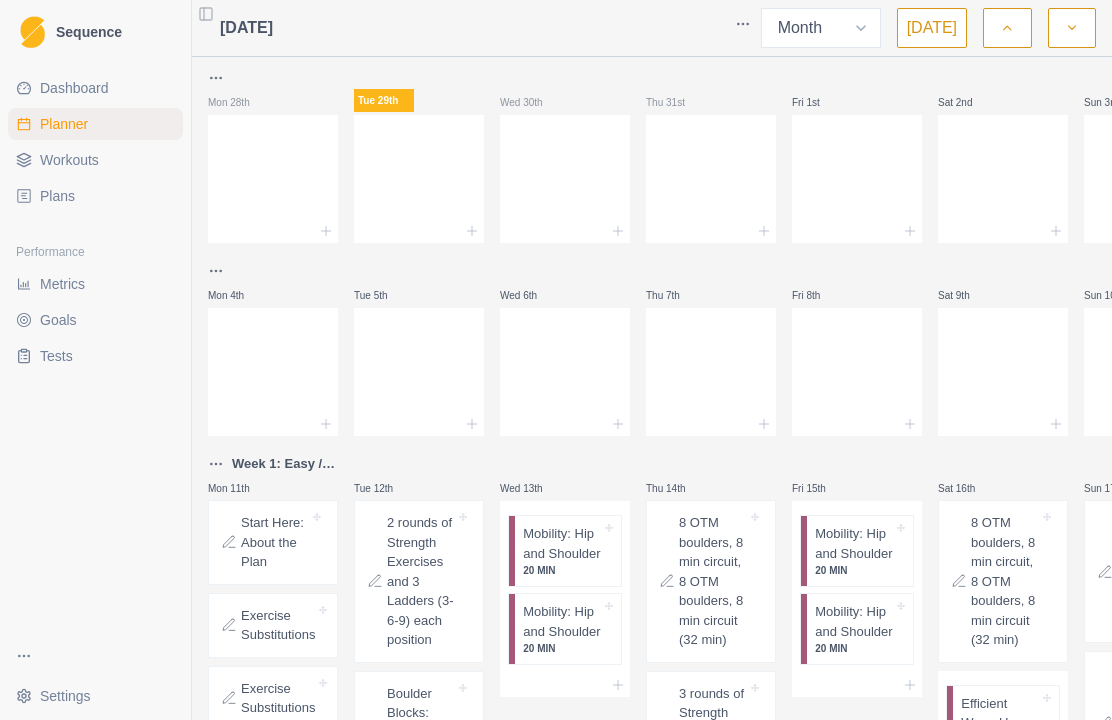 click on "Plans" at bounding box center [57, 196] 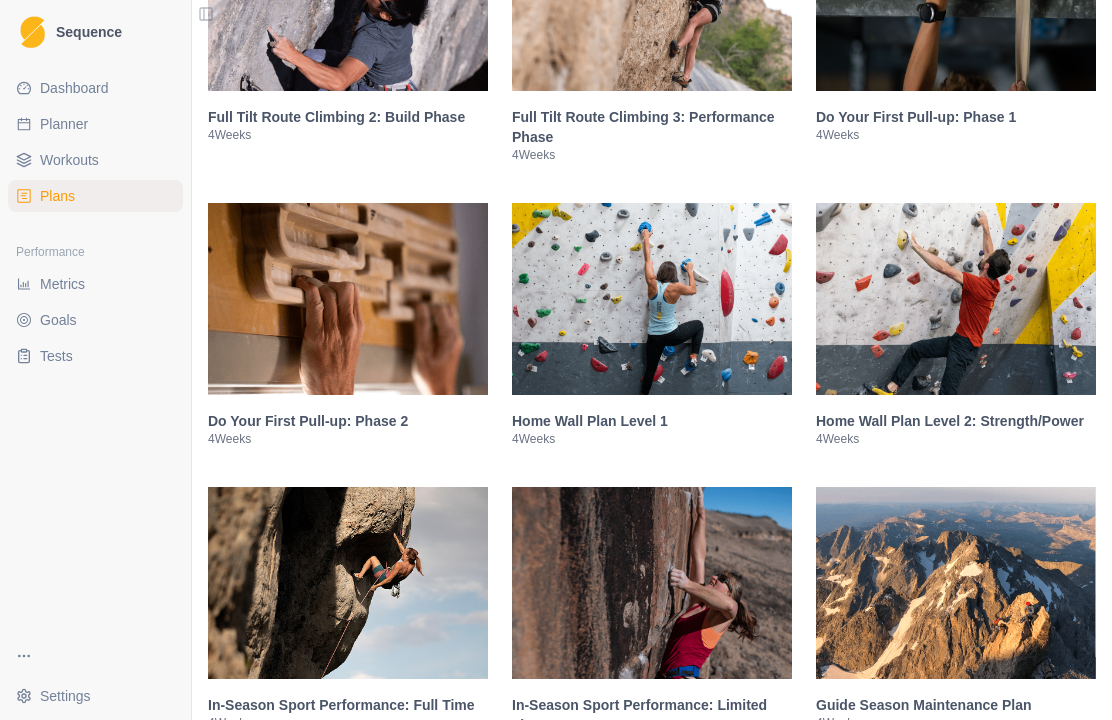 scroll, scrollTop: 2262, scrollLeft: 0, axis: vertical 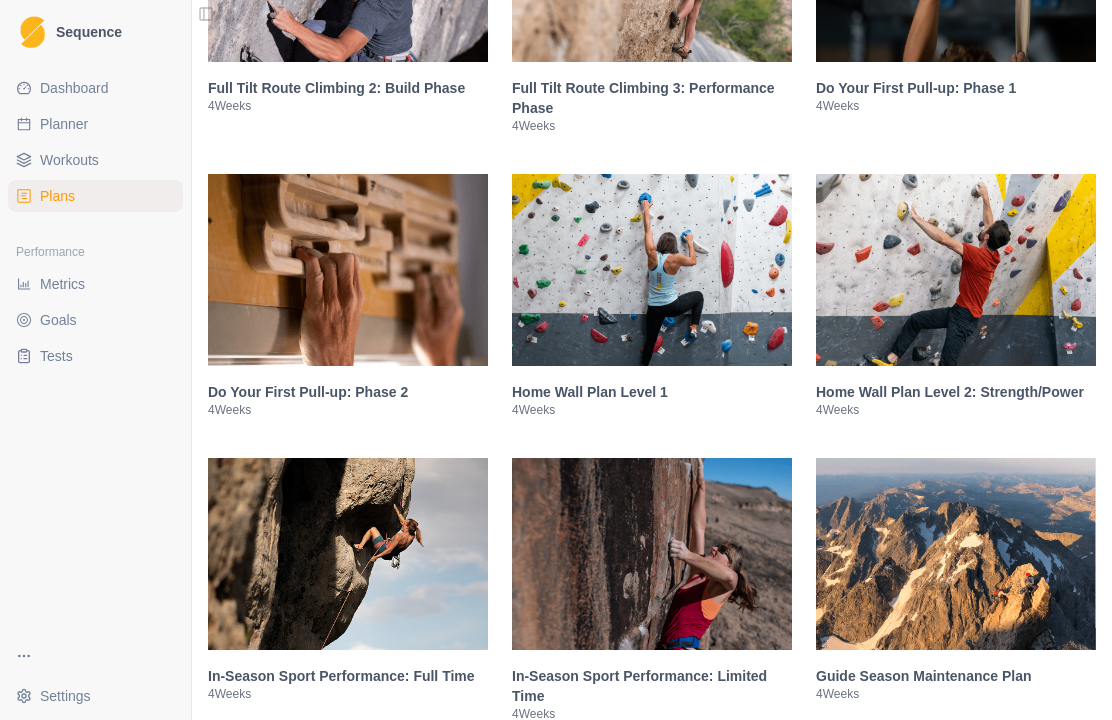 click at bounding box center (956, 270) 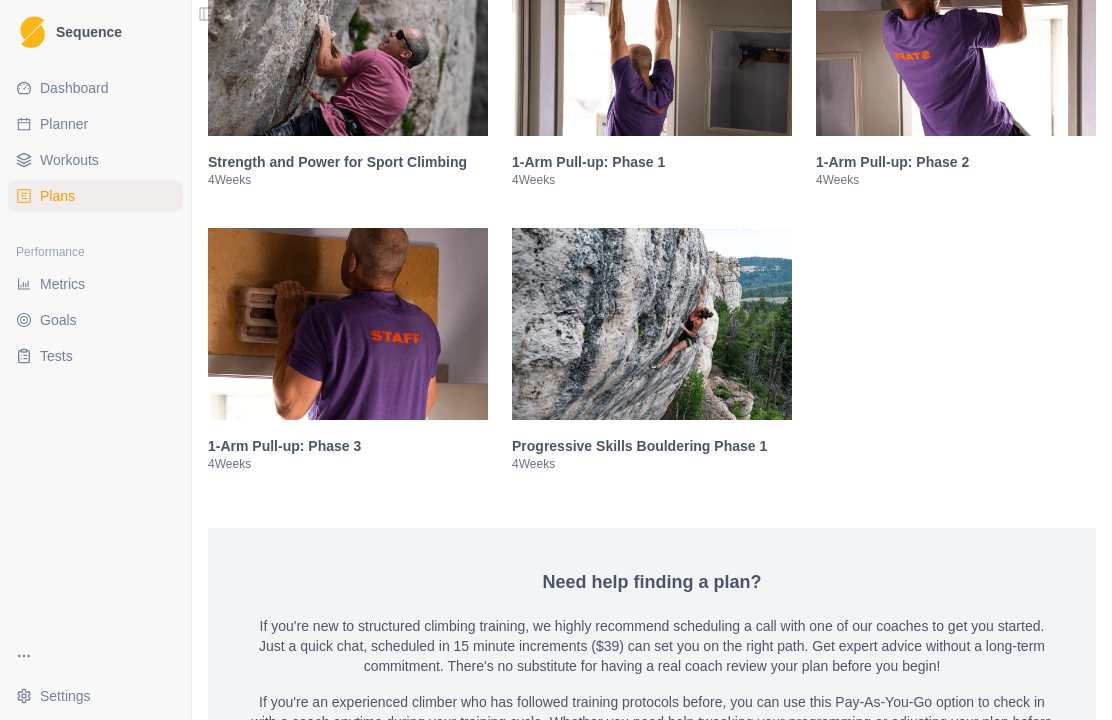 scroll, scrollTop: 4765, scrollLeft: 0, axis: vertical 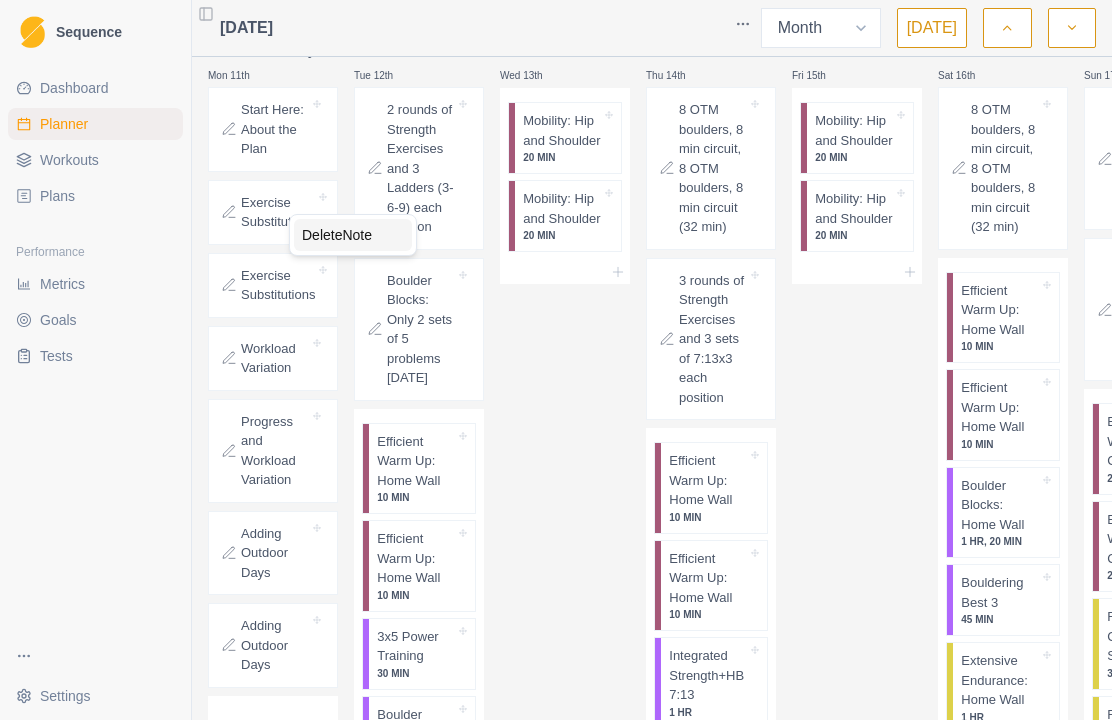 click on "Delete  Note" at bounding box center (353, 235) 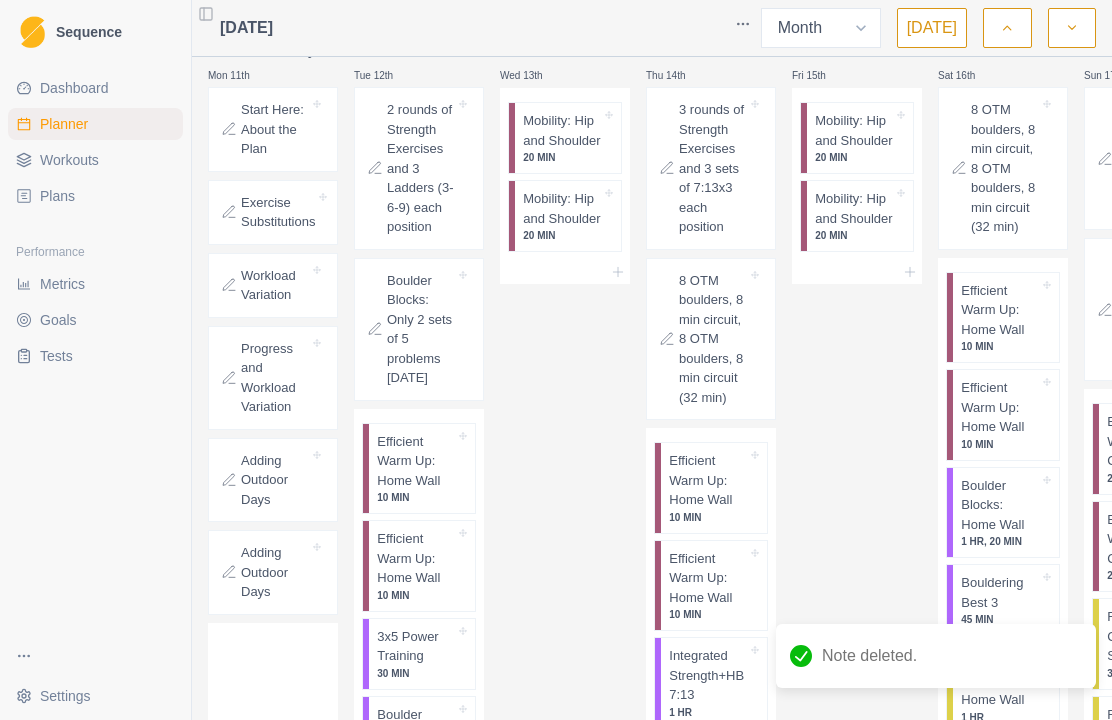 click on "Start Here: About the Plan" at bounding box center (275, 129) 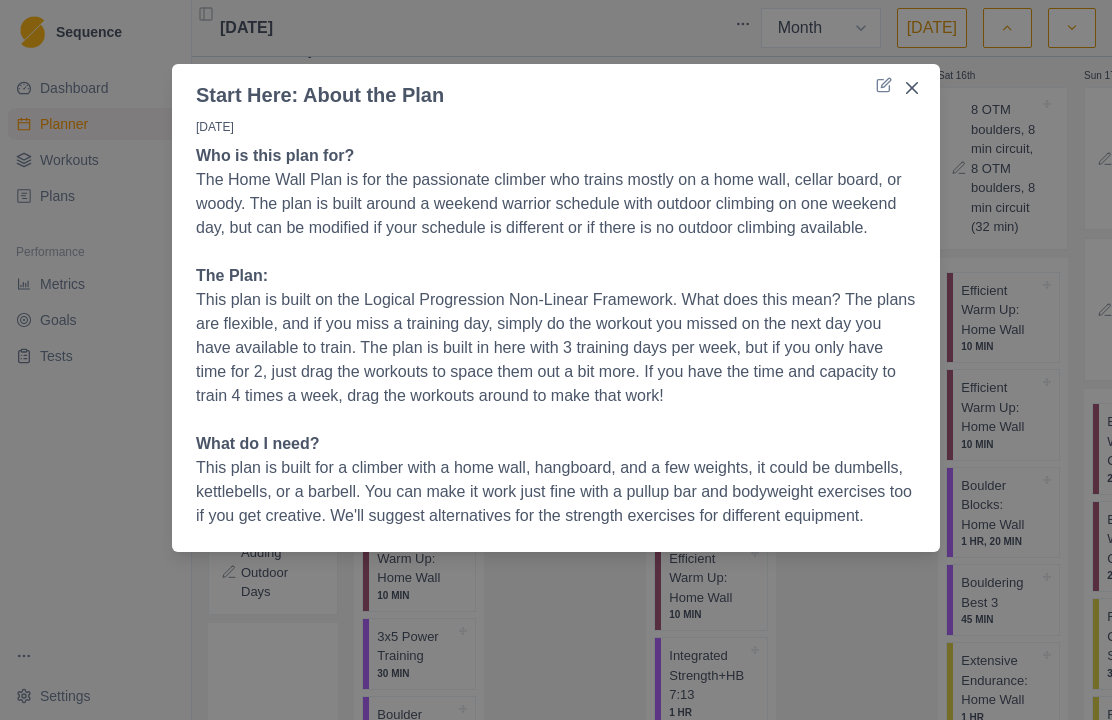 click at bounding box center (912, 88) 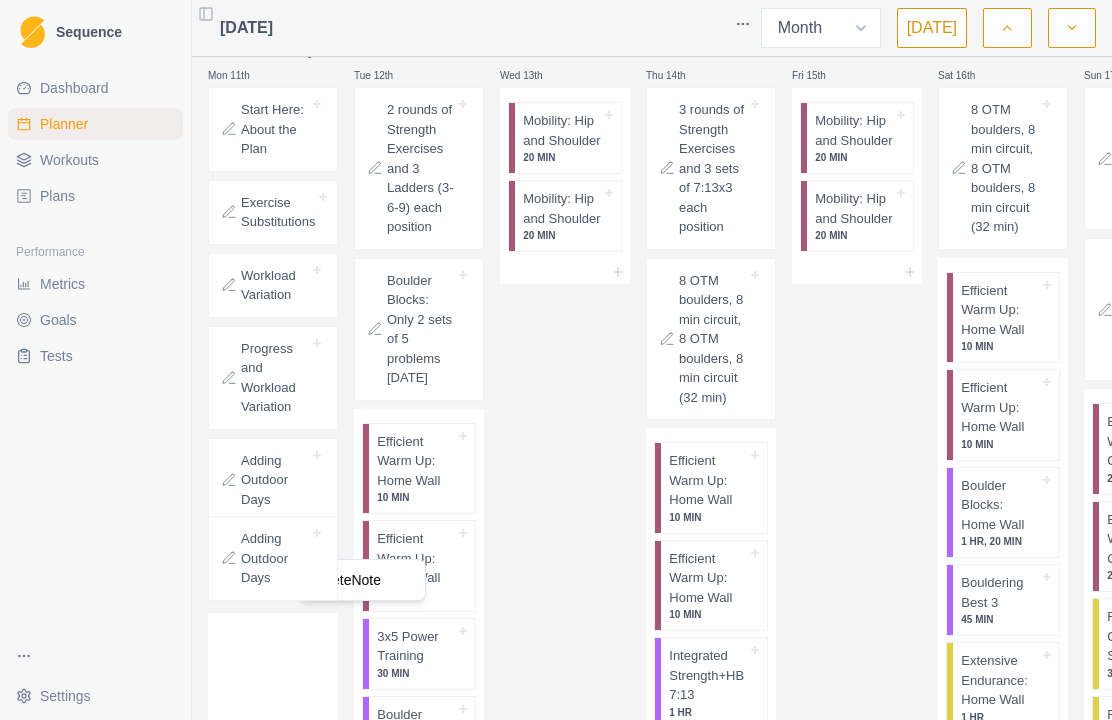 scroll, scrollTop: 39, scrollLeft: 0, axis: vertical 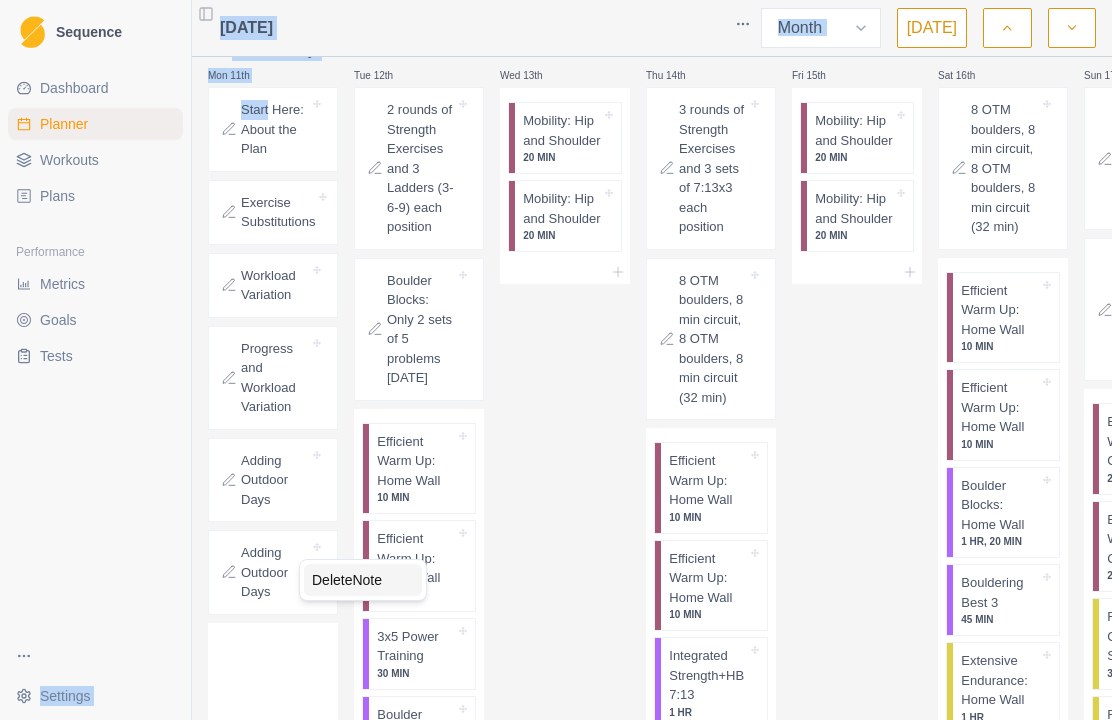 click on "Delete  Note" at bounding box center (363, 580) 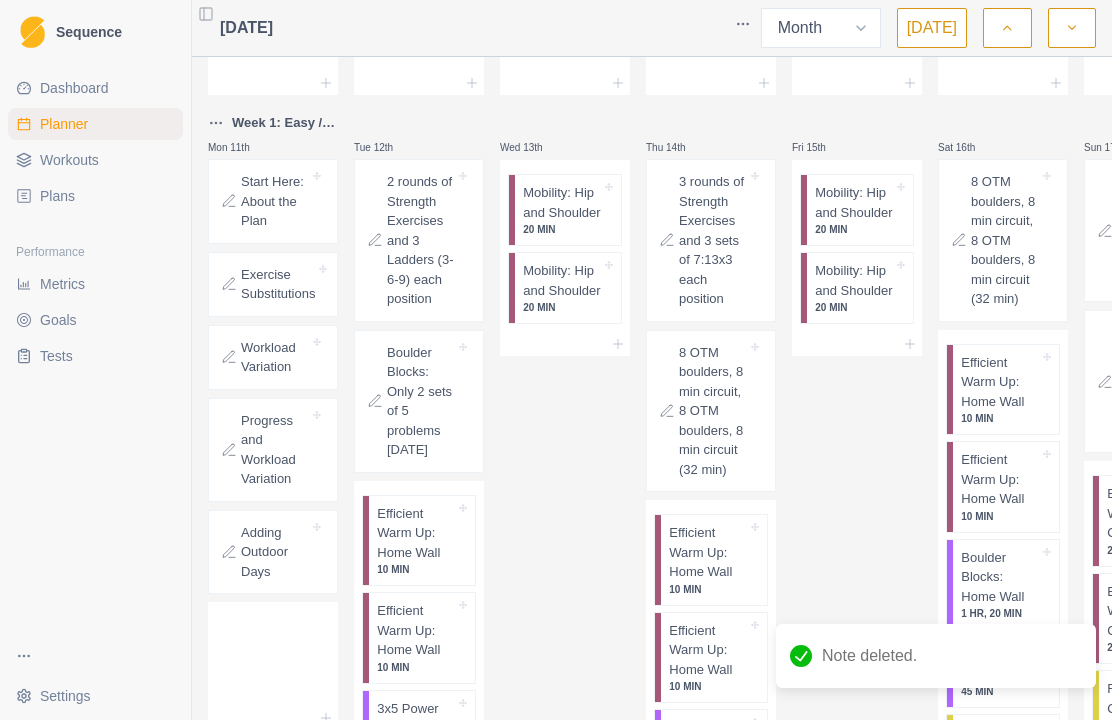 scroll, scrollTop: 341, scrollLeft: 0, axis: vertical 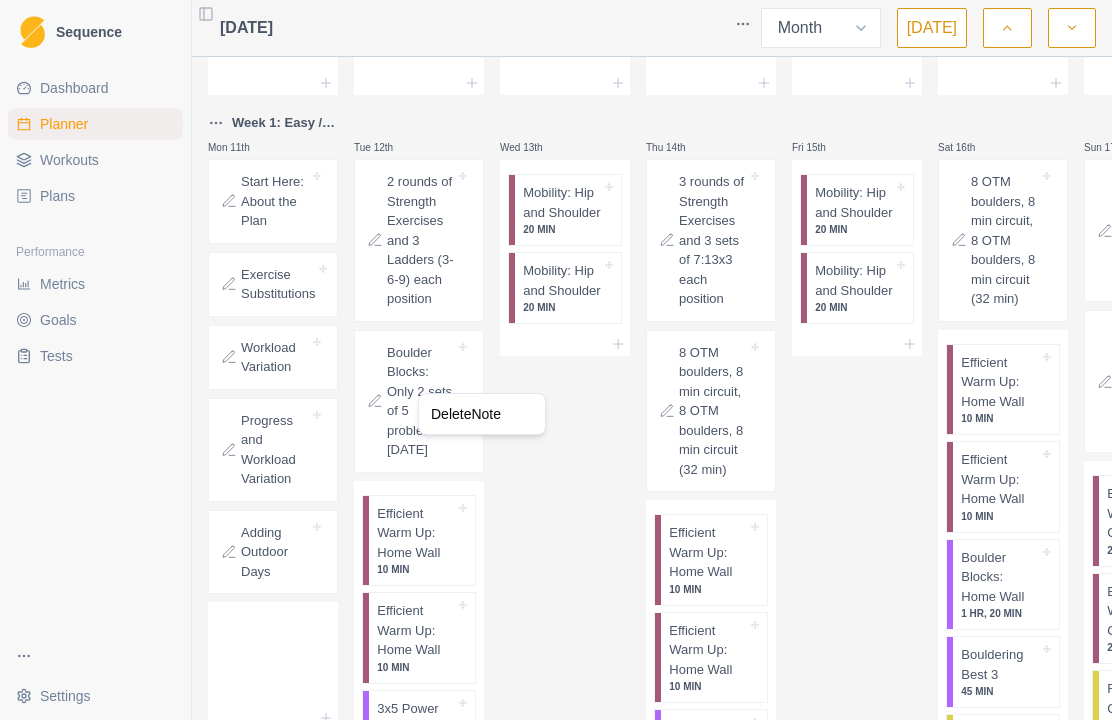 click on "Sequence Dashboard Planner Workouts Plans Performance Metrics Goals Tests Settings Toggle Sidebar [DATE] Week Month [DATE] Mon 28th Tue 29th Wed 30th Thu 31st Fri 1st Sat 2nd Sun 3rd Mon 4th Tue 5th Wed 6th Thu 7th Fri 8th Sat 9th Sun 10th Week 1: Easy // Week 1: Easy Mon 11th Start Here: About the Plan Exercise Substitutions Workload Variation Progress and Workload Variation Adding Outdoor Days Tue 12th 2 rounds of Strength Exercises and 3 Ladders (3-6-9) each position Boulder Blocks:  Only 2 sets of 5 problems [DATE] Efficient Warm Up: Home Wall 10 MIN Efficient Warm Up: Home Wall 10 MIN 3x5 Power Training 30 MIN Boulder Blocks: Home Wall 1 HR, 20 MIN Integrated Strength+HB Ladders 1 HR Wed 13th Mobility: Hip and Shoulder 20 MIN Mobility: Hip and Shoulder 20 MIN Thu 14th 3 rounds of Strength Exercises and 3 sets of 7:13x3 each position 8 OTM boulders, 8 min circuit, 8 OTM boulders, 8 min circuit (32 min) Efficient Warm Up: Home Wall 10 MIN Efficient Warm Up: Home Wall 10 MIN 1 HR 1 HR" at bounding box center (556, 360) 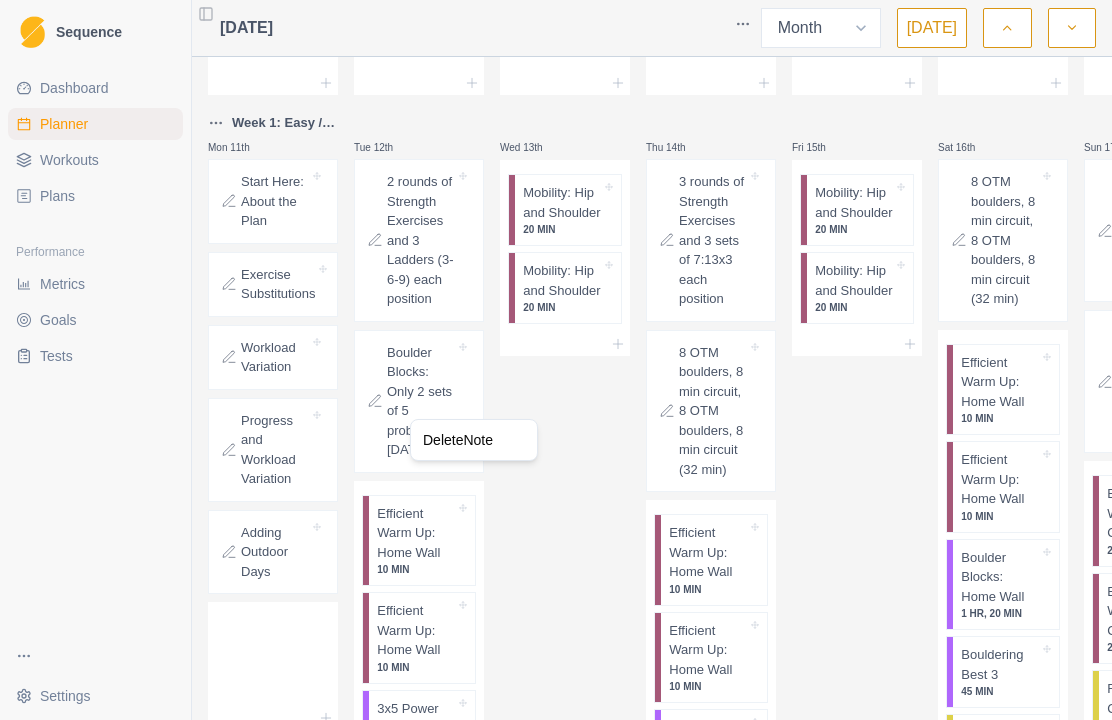 click on "Sequence Dashboard Planner Workouts Plans Performance Metrics Goals Tests Settings Toggle Sidebar [DATE] Week Month [DATE] Mon 28th Tue 29th Wed 30th Thu 31st Fri 1st Sat 2nd Sun 3rd Mon 4th Tue 5th Wed 6th Thu 7th Fri 8th Sat 9th Sun 10th Week 1: Easy // Week 1: Easy Mon 11th Start Here: About the Plan Exercise Substitutions Workload Variation Progress and Workload Variation Adding Outdoor Days Tue 12th 2 rounds of Strength Exercises and 3 Ladders (3-6-9) each position Boulder Blocks:  Only 2 sets of 5 problems [DATE] Efficient Warm Up: Home Wall 10 MIN Efficient Warm Up: Home Wall 10 MIN 3x5 Power Training 30 MIN Boulder Blocks: Home Wall 1 HR, 20 MIN Integrated Strength+HB Ladders 1 HR Wed 13th Mobility: Hip and Shoulder 20 MIN Mobility: Hip and Shoulder 20 MIN Thu 14th 3 rounds of Strength Exercises and 3 sets of 7:13x3 each position 8 OTM boulders, 8 min circuit, 8 OTM boulders, 8 min circuit (32 min) Efficient Warm Up: Home Wall 10 MIN Efficient Warm Up: Home Wall 10 MIN 1 HR 1 HR" at bounding box center (556, 360) 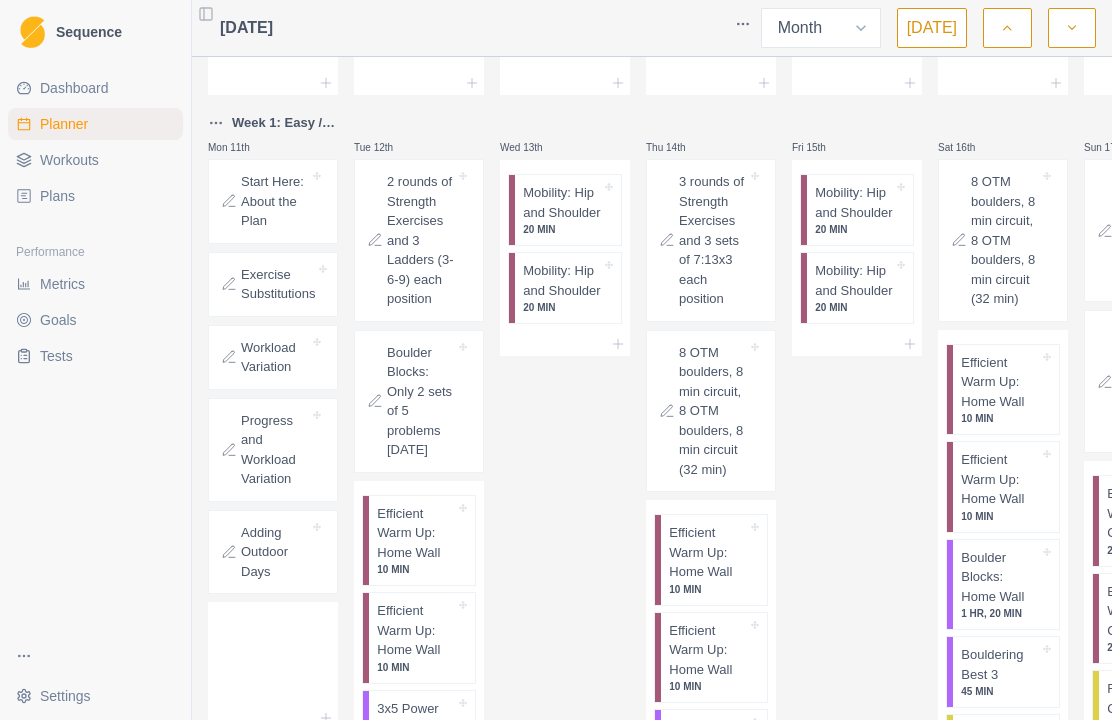 click 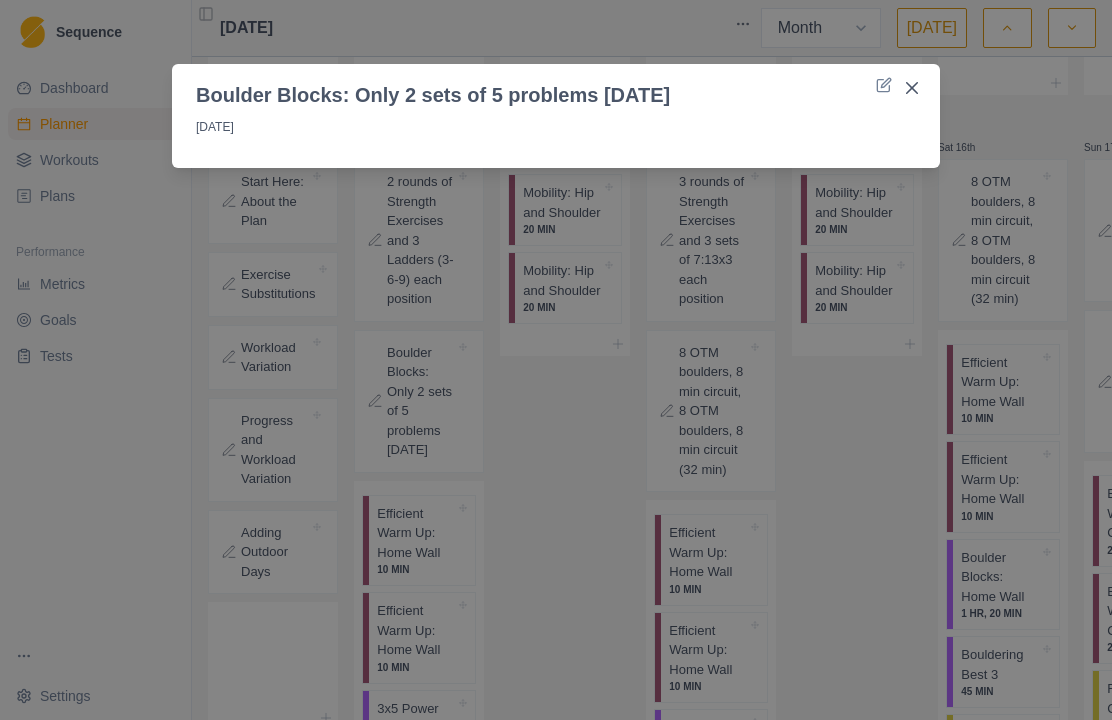 click at bounding box center (912, 88) 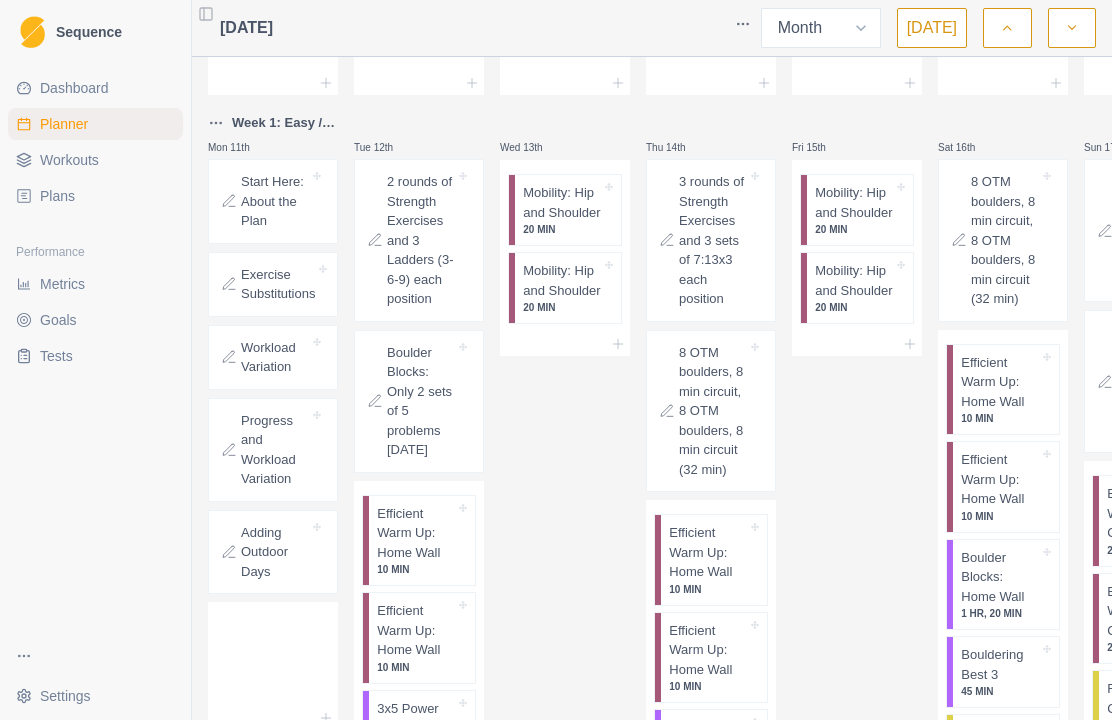 click 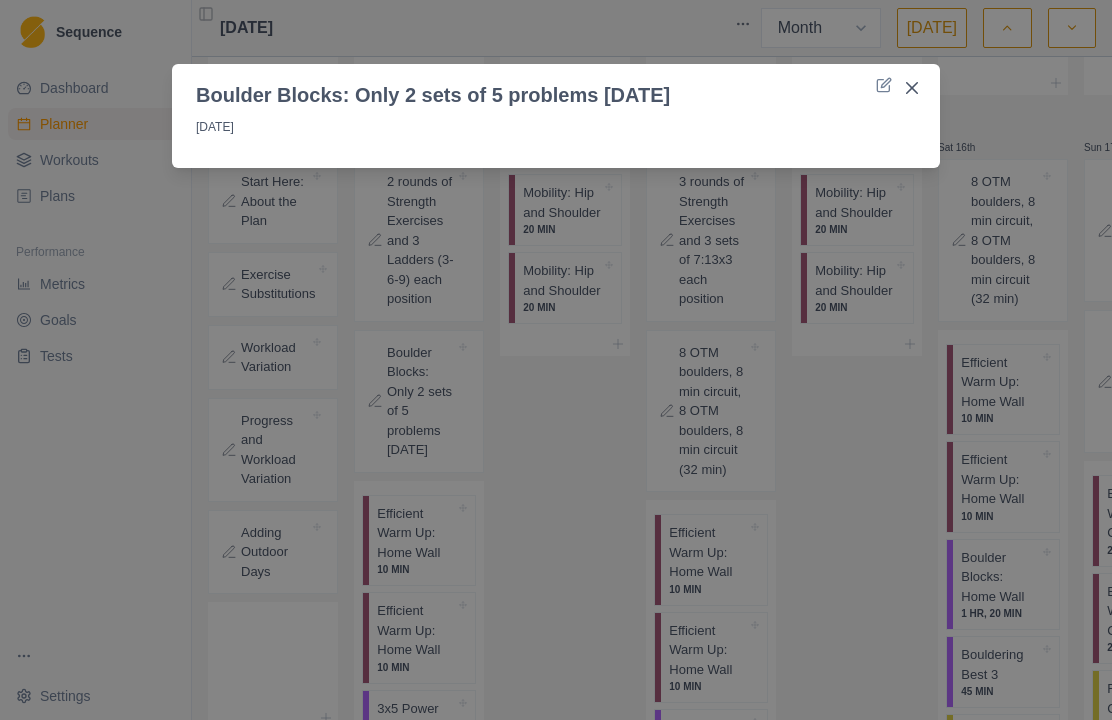 click 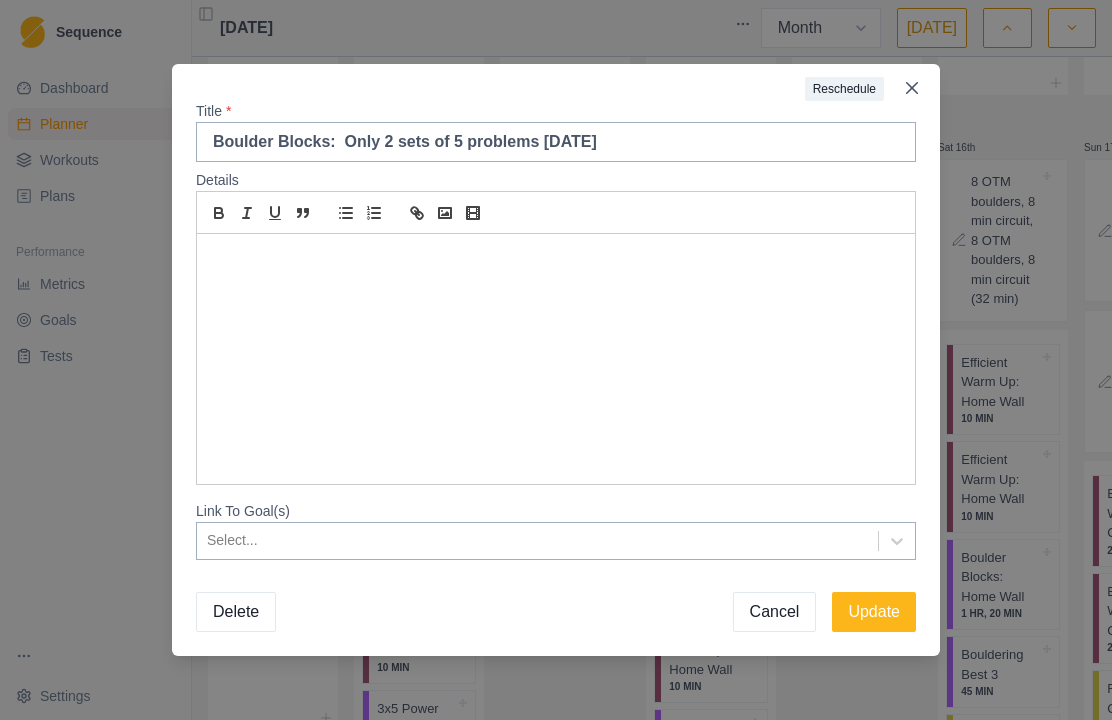 click on "Delete" at bounding box center [236, 612] 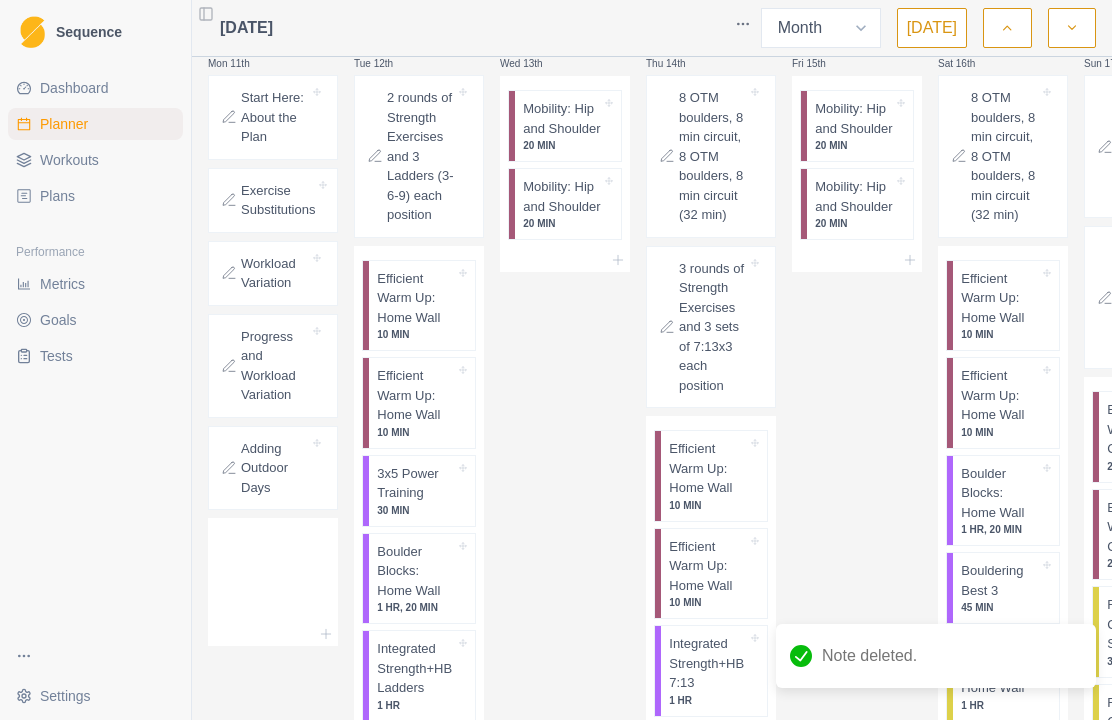 scroll, scrollTop: 426, scrollLeft: 0, axis: vertical 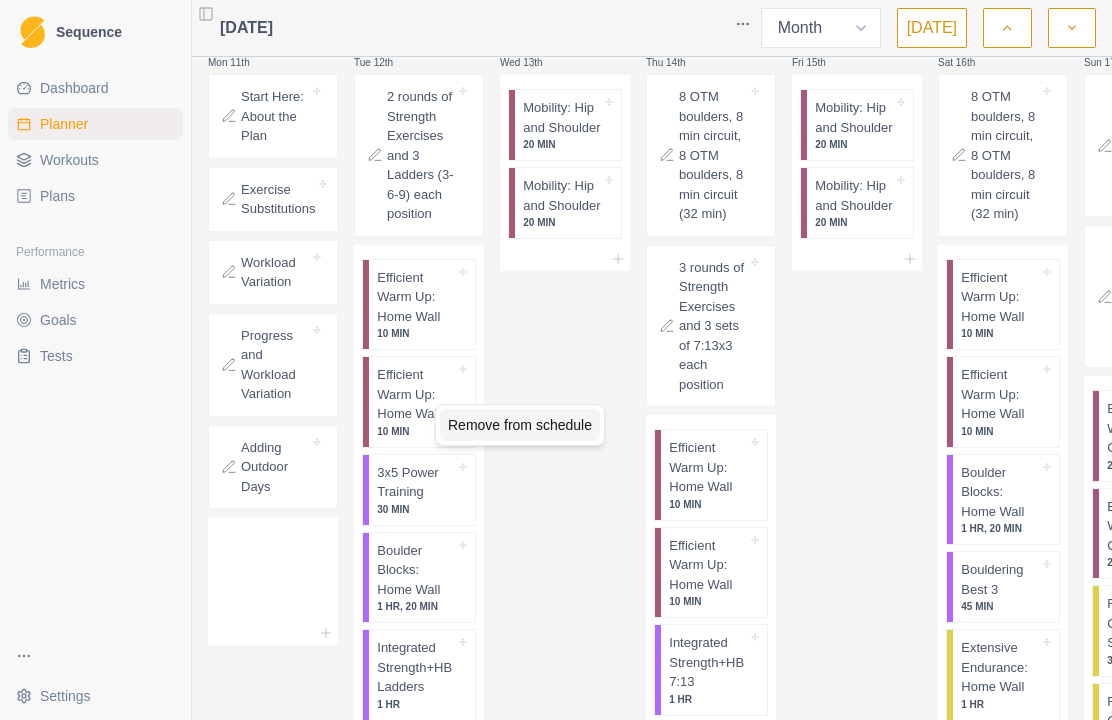 click on "Remove from schedule" at bounding box center [520, 425] 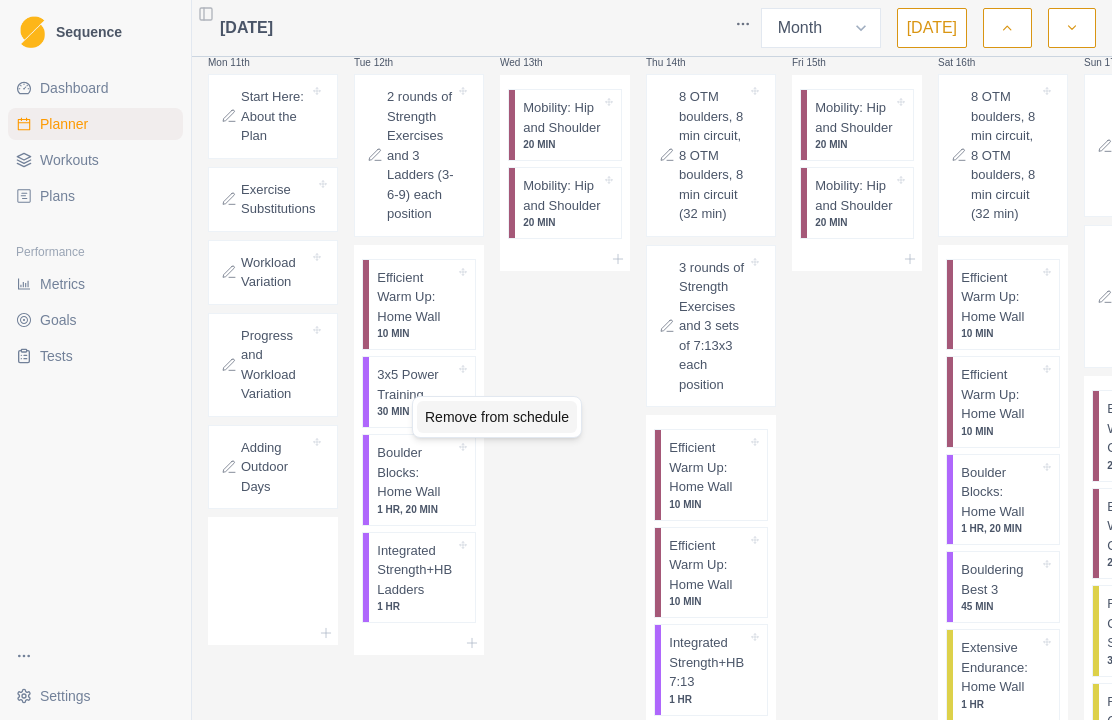 click on "Remove from schedule" at bounding box center (497, 417) 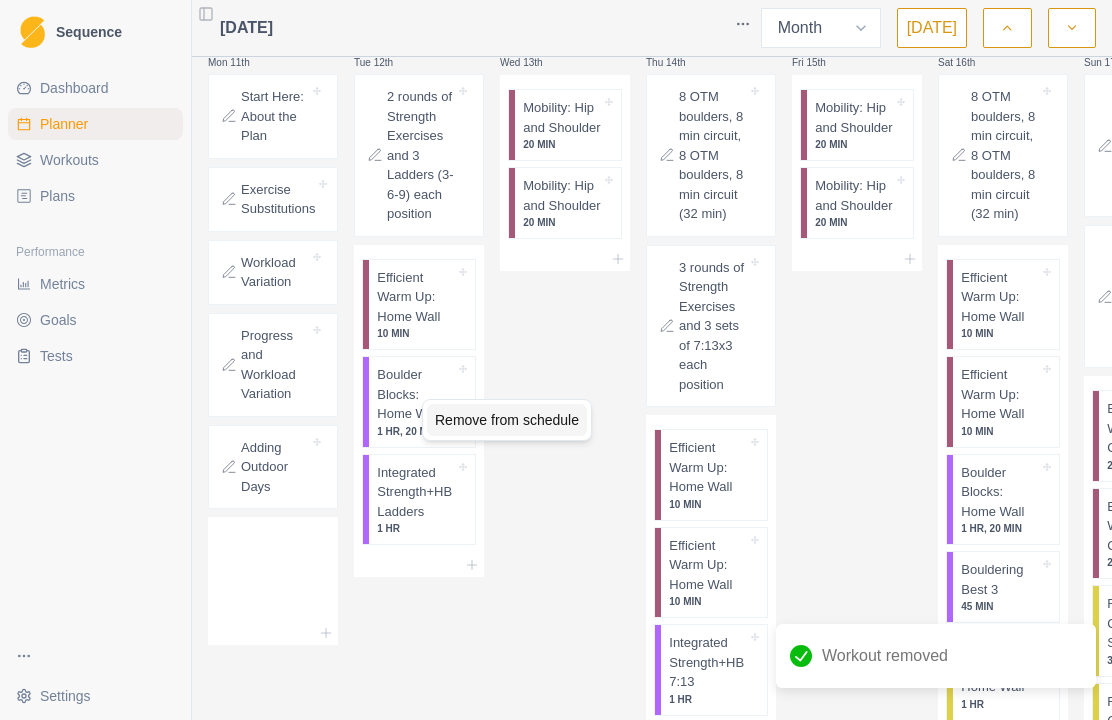click on "Remove from schedule" at bounding box center [507, 420] 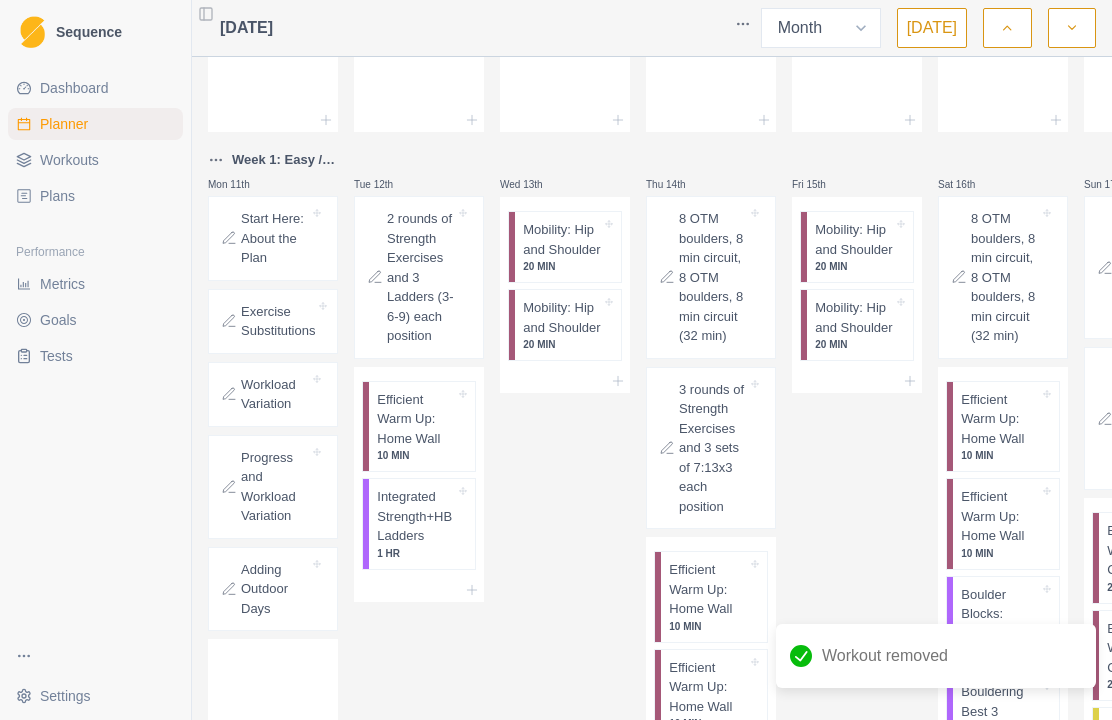 scroll, scrollTop: 304, scrollLeft: 0, axis: vertical 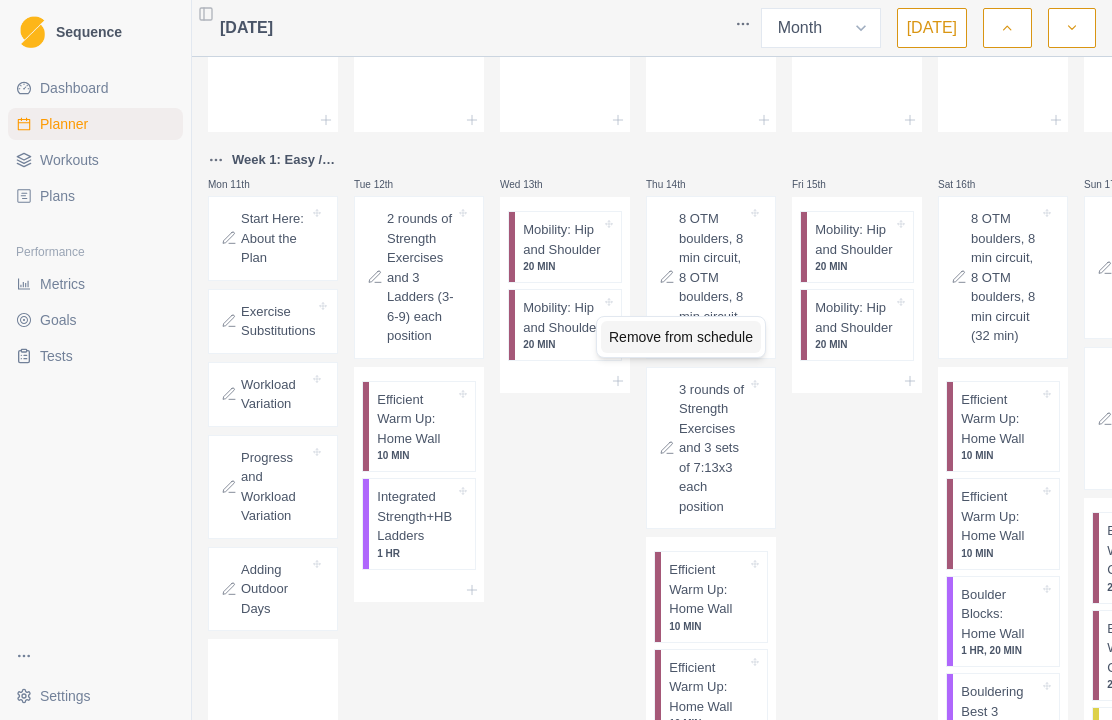 click on "Remove from schedule" at bounding box center [681, 337] 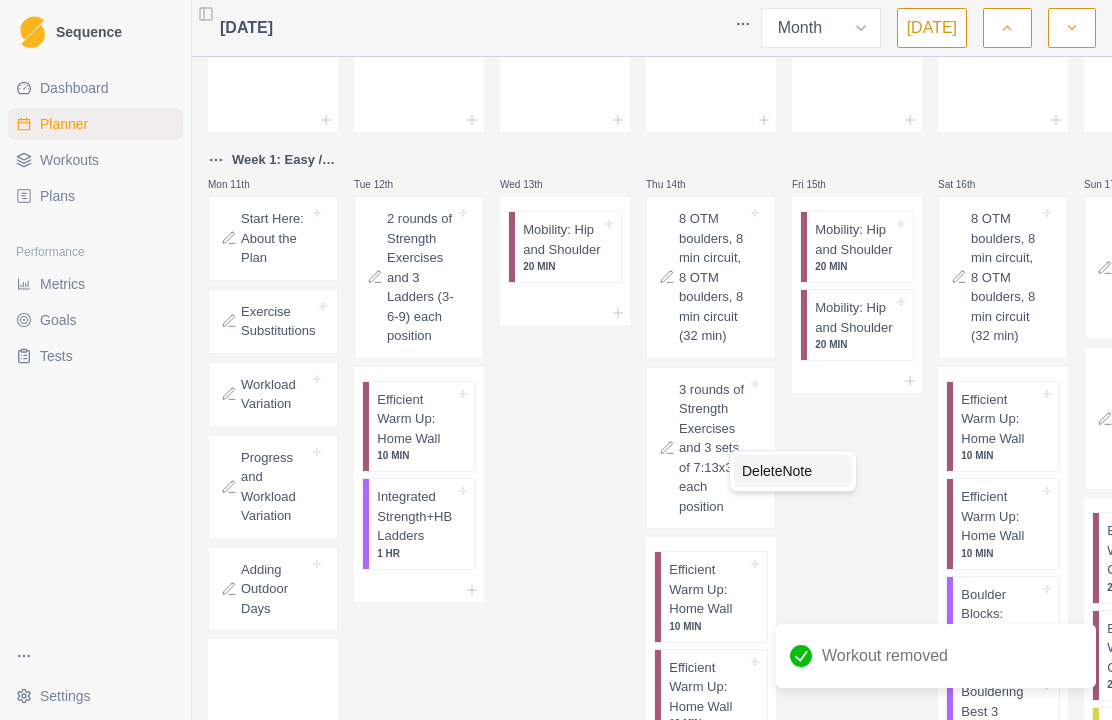 click on "Delete  Note" at bounding box center [793, 471] 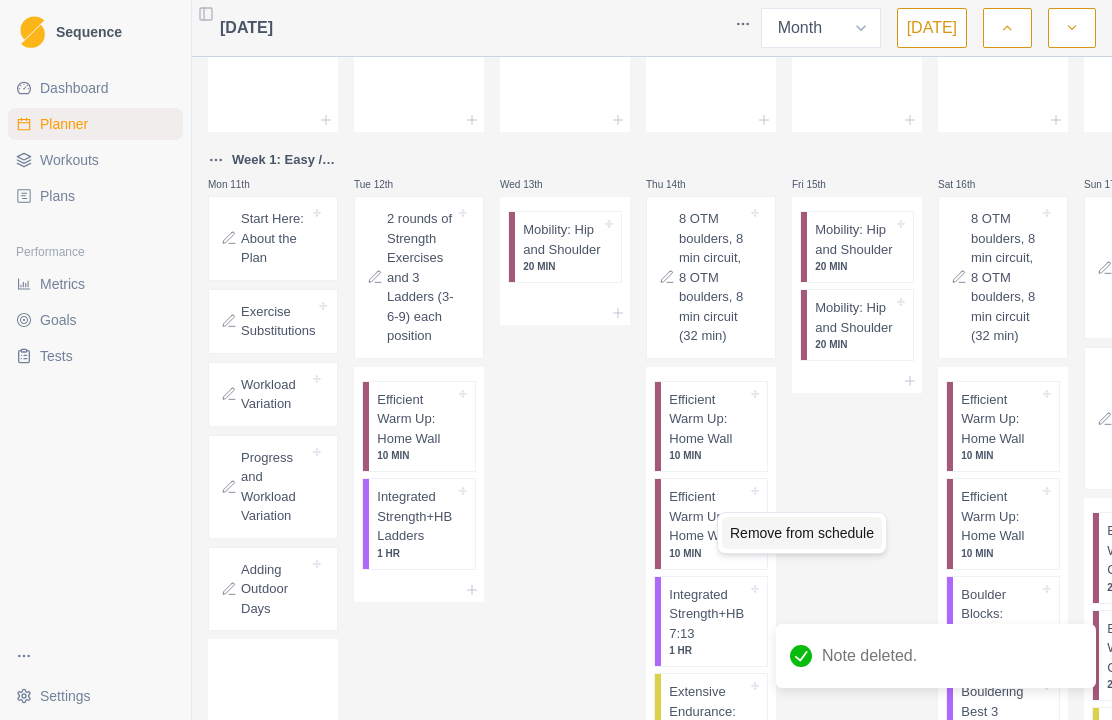 click on "Remove from schedule" at bounding box center (802, 533) 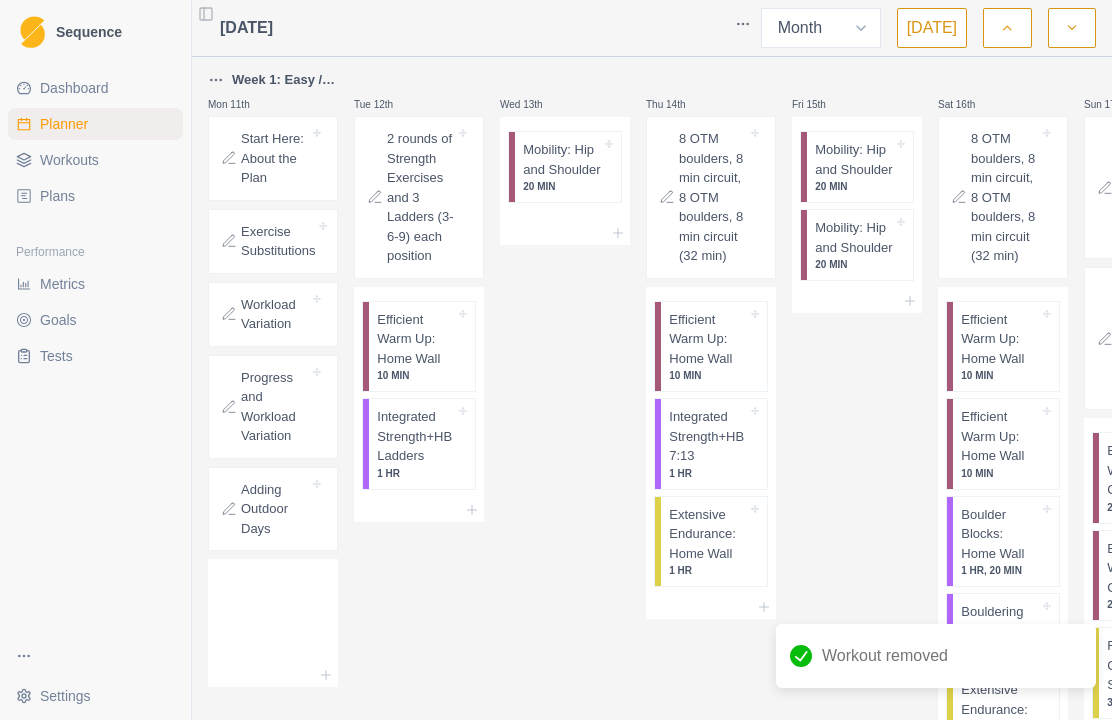 scroll, scrollTop: 393, scrollLeft: 0, axis: vertical 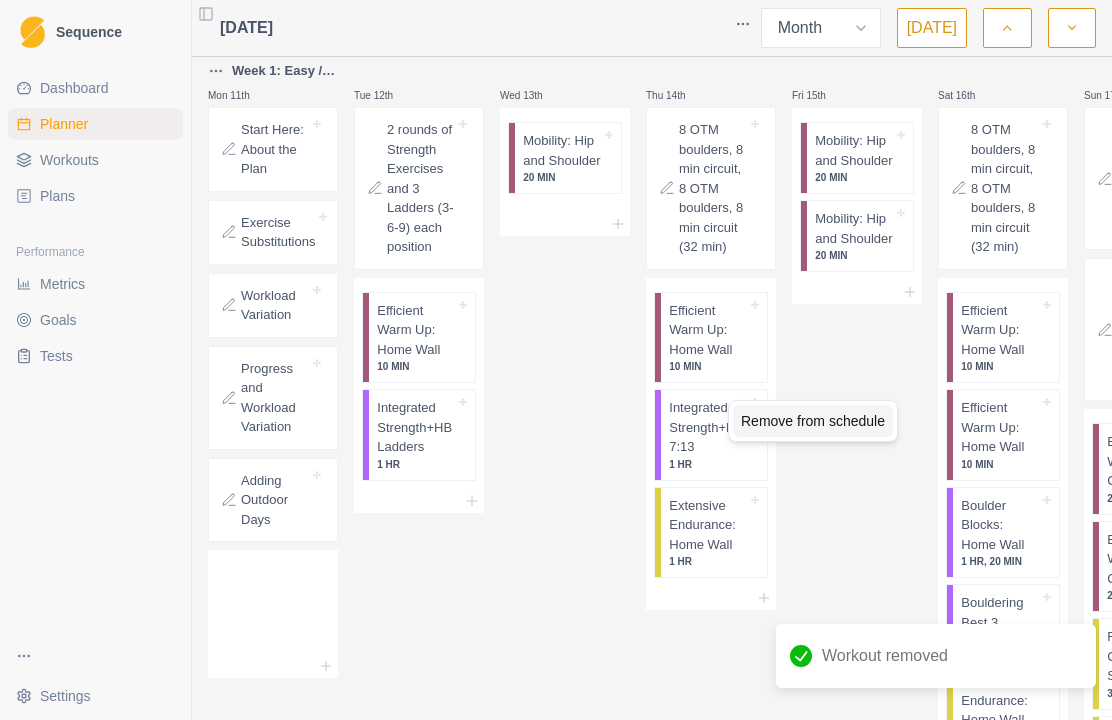 click on "Remove from schedule" at bounding box center (813, 421) 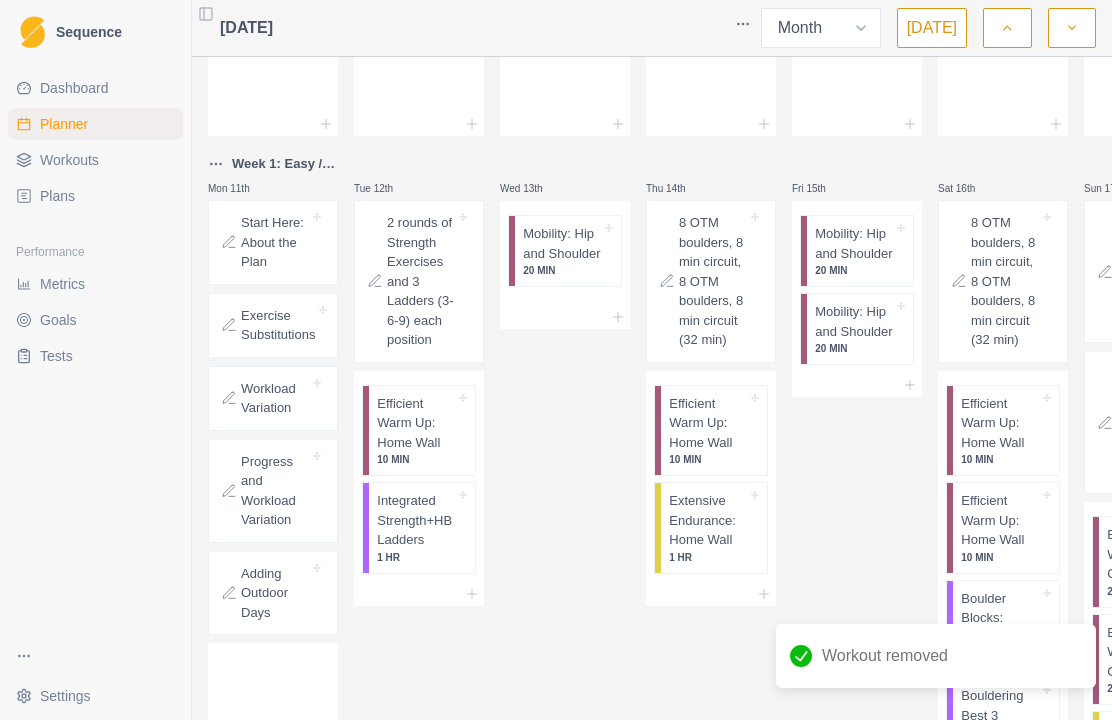 scroll, scrollTop: 300, scrollLeft: 0, axis: vertical 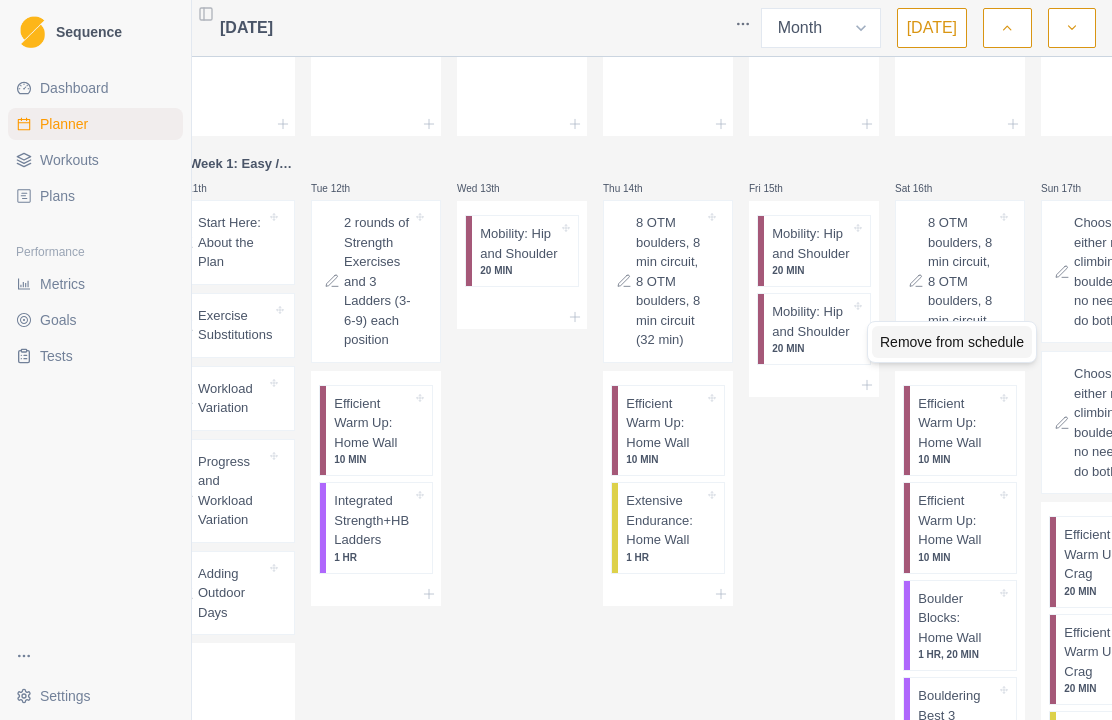 click on "Remove from schedule" at bounding box center [952, 342] 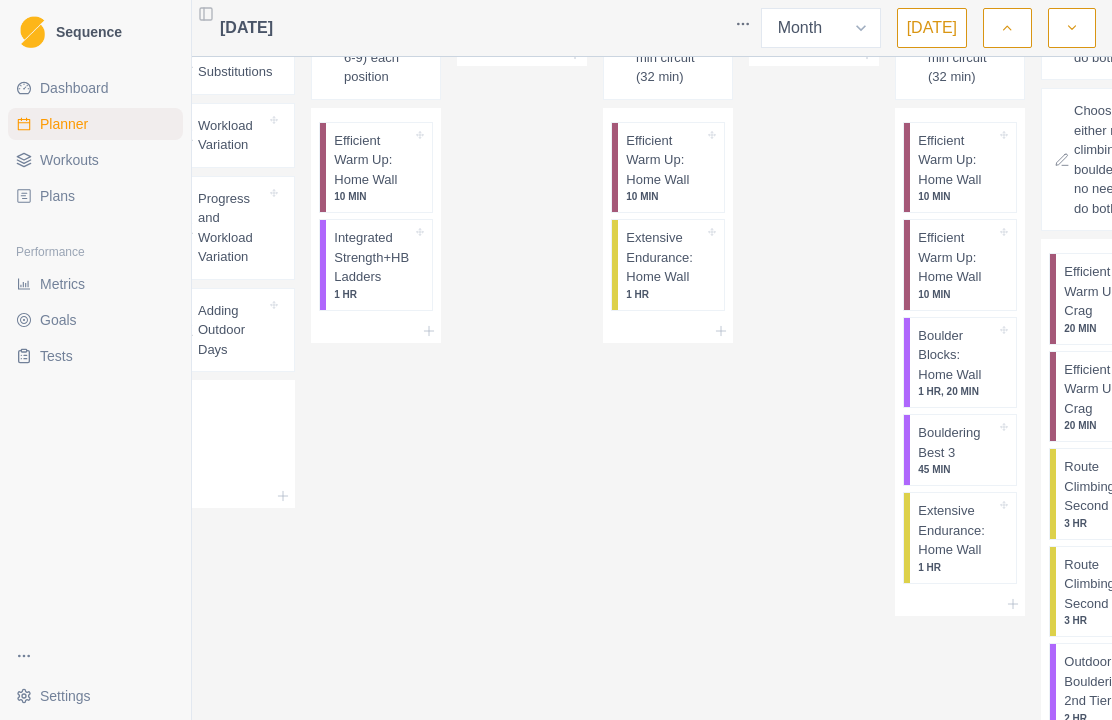 scroll, scrollTop: 549, scrollLeft: 0, axis: vertical 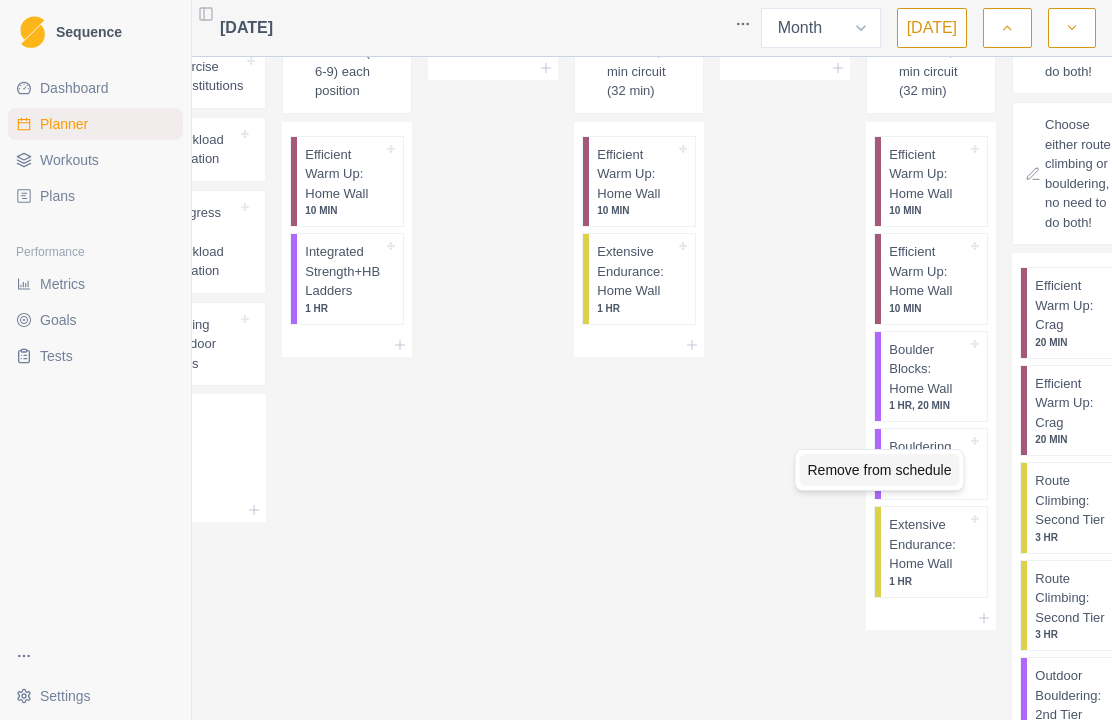 click on "Remove from schedule" at bounding box center (880, 470) 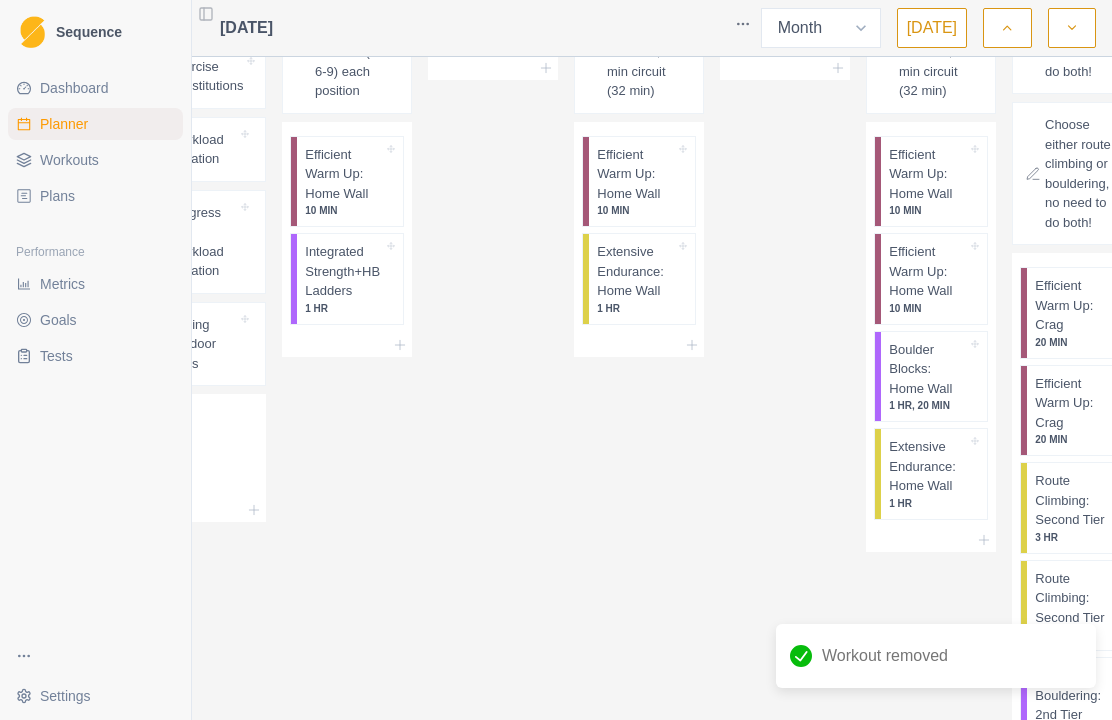 click on "Boulder Blocks: Home Wall" at bounding box center (928, 369) 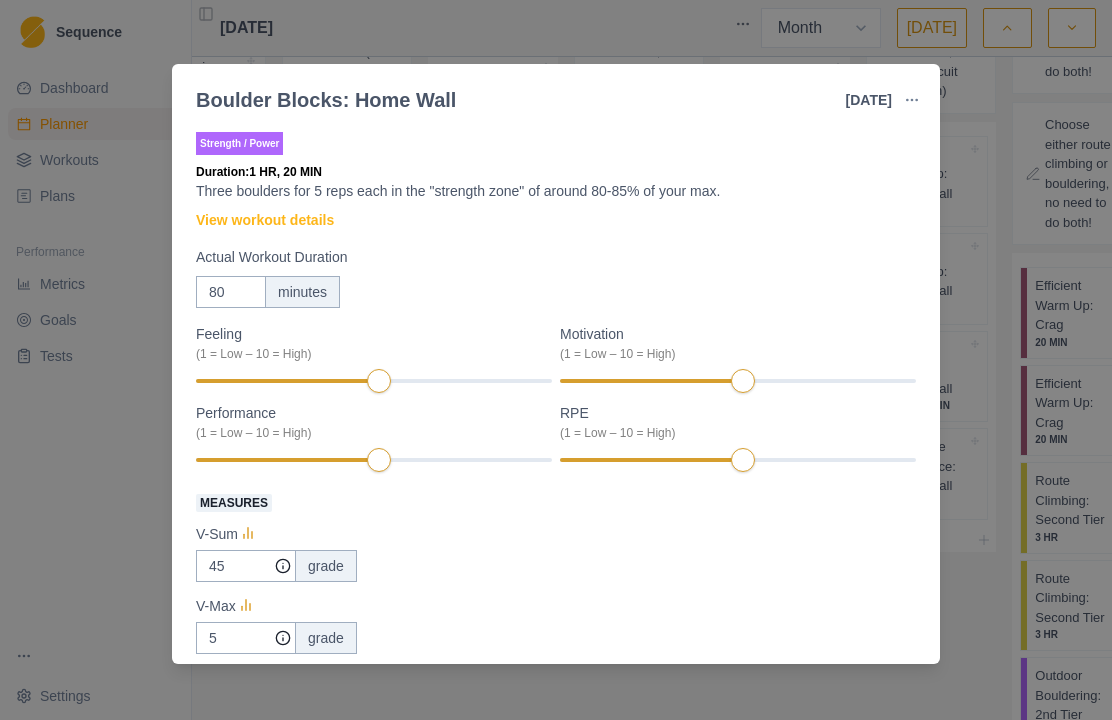 click on "View workout details" at bounding box center (265, 220) 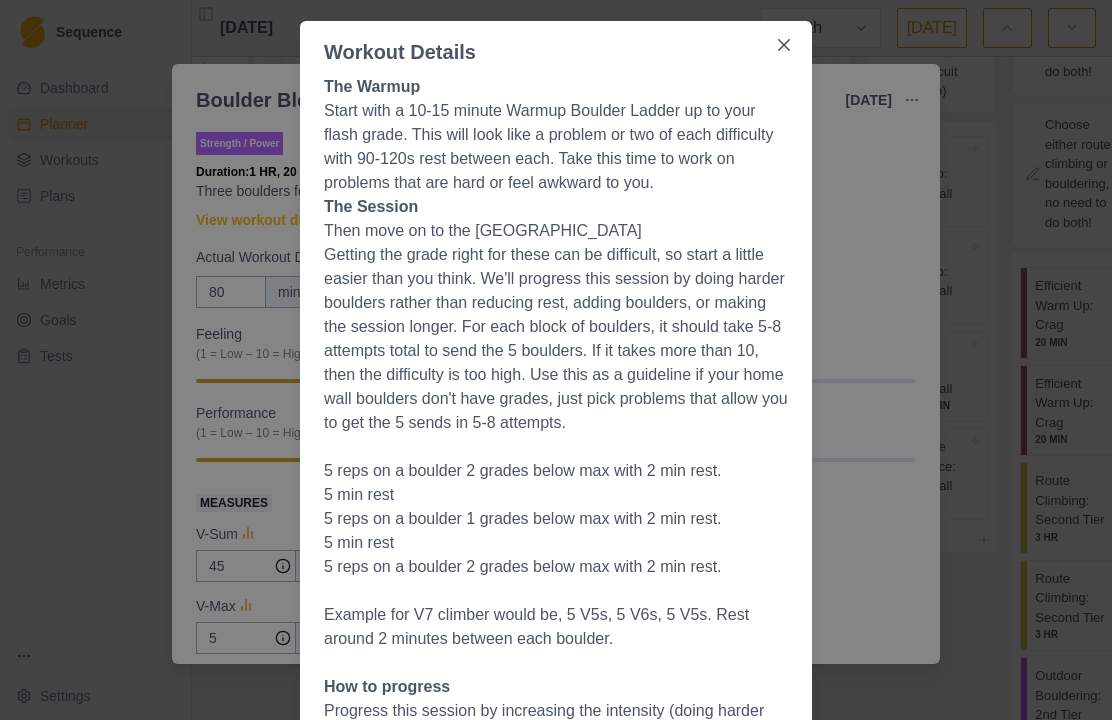 scroll, scrollTop: 0, scrollLeft: 0, axis: both 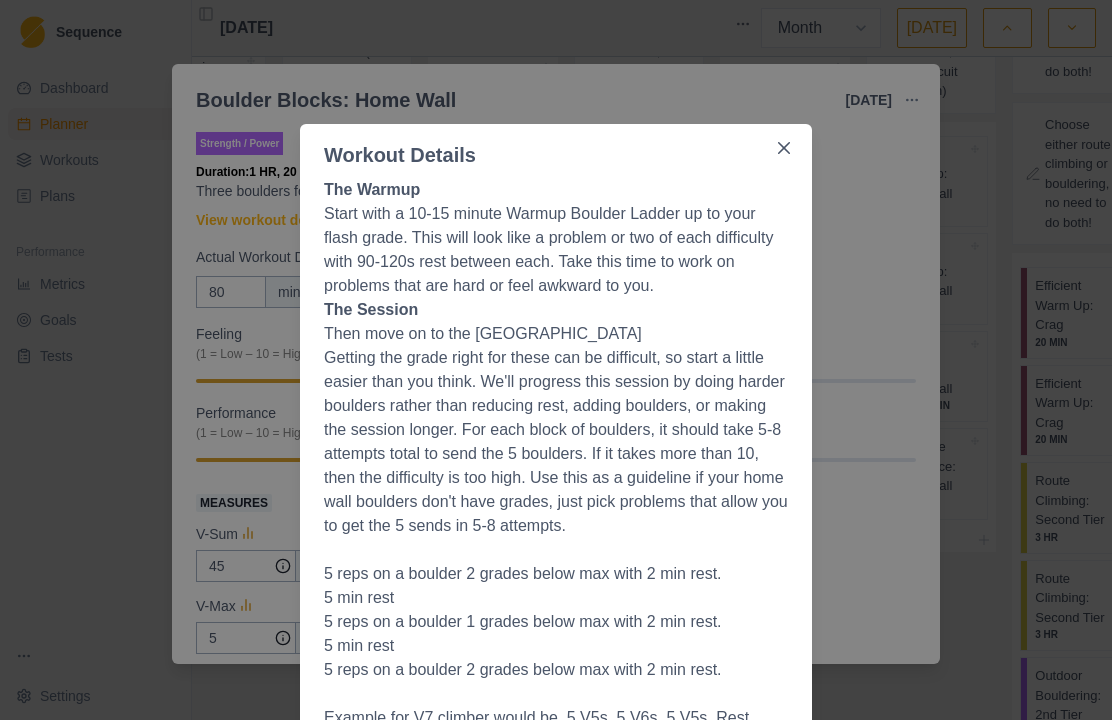 click at bounding box center [784, 148] 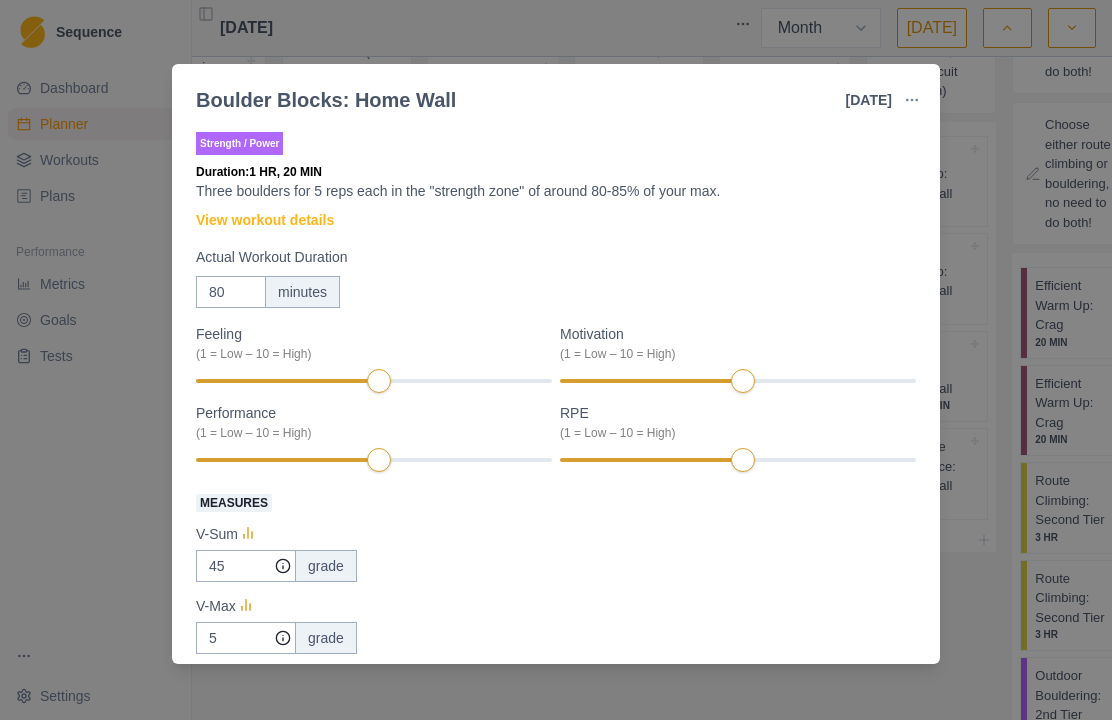 click on "Boulder Blocks: Home Wall [DATE] Link To Goal View Workout Metrics Edit Original Workout Reschedule Workout Remove From Schedule Strength / Power Duration:  1 HR, 20 MIN Three boulders for 5 reps each in the "strength zone" of around 80-85% of your max. View workout details Actual Workout Duration 80 minutes Feeling (1 = Low – 10 = High) Motivation (1 = Low – 10 = High) Performance (1 = Low – 10 = High) RPE (1 = Low – 10 = High) Measures V-Sum 45 grade V-Max  5 grade V-Average 3 grade Training Notes View previous training notes Mark as Incomplete Complete Workout" at bounding box center [556, 360] 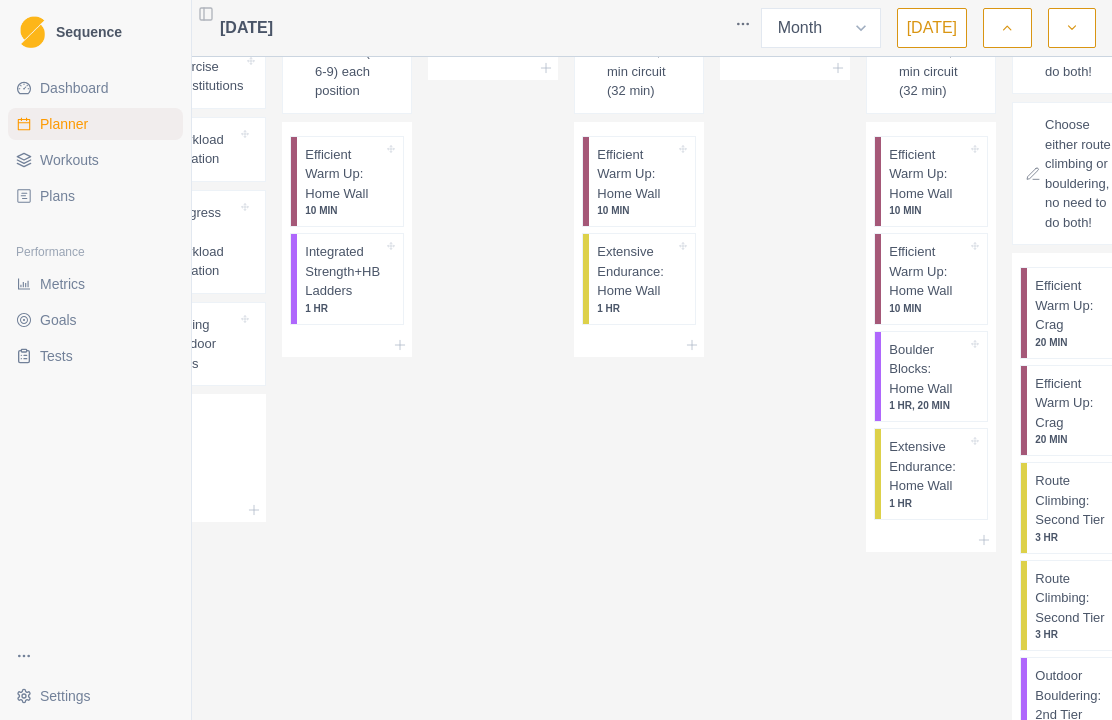 click on "Extensive Endurance: Home Wall" at bounding box center (928, 466) 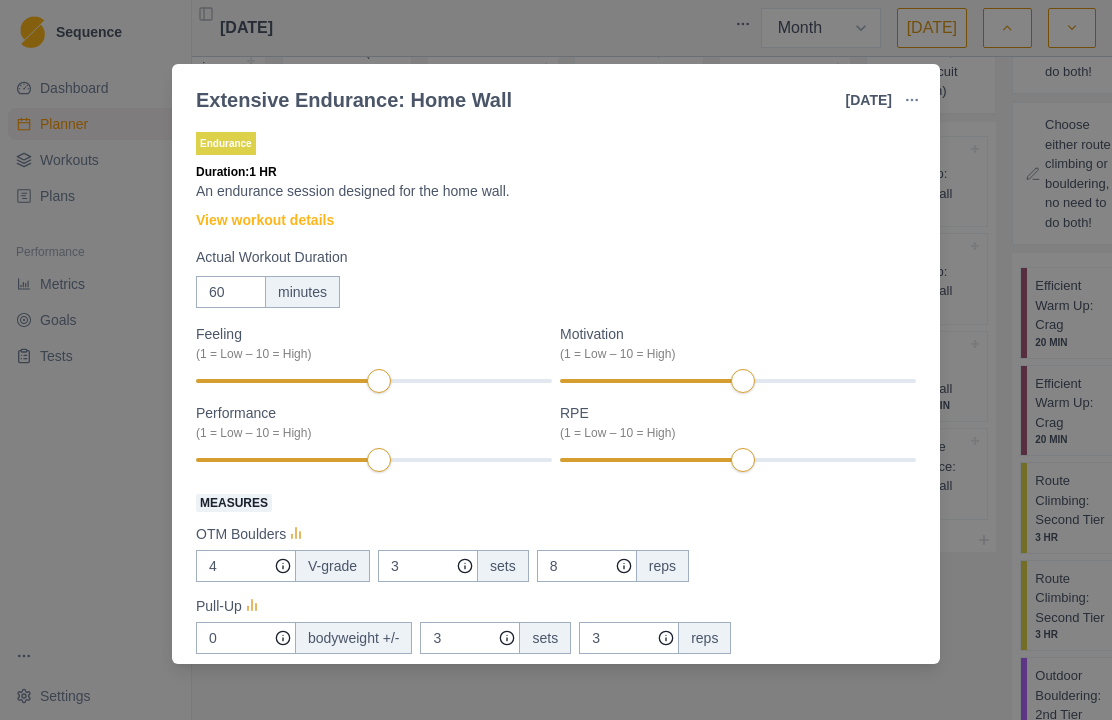 click on "View workout details" at bounding box center [265, 220] 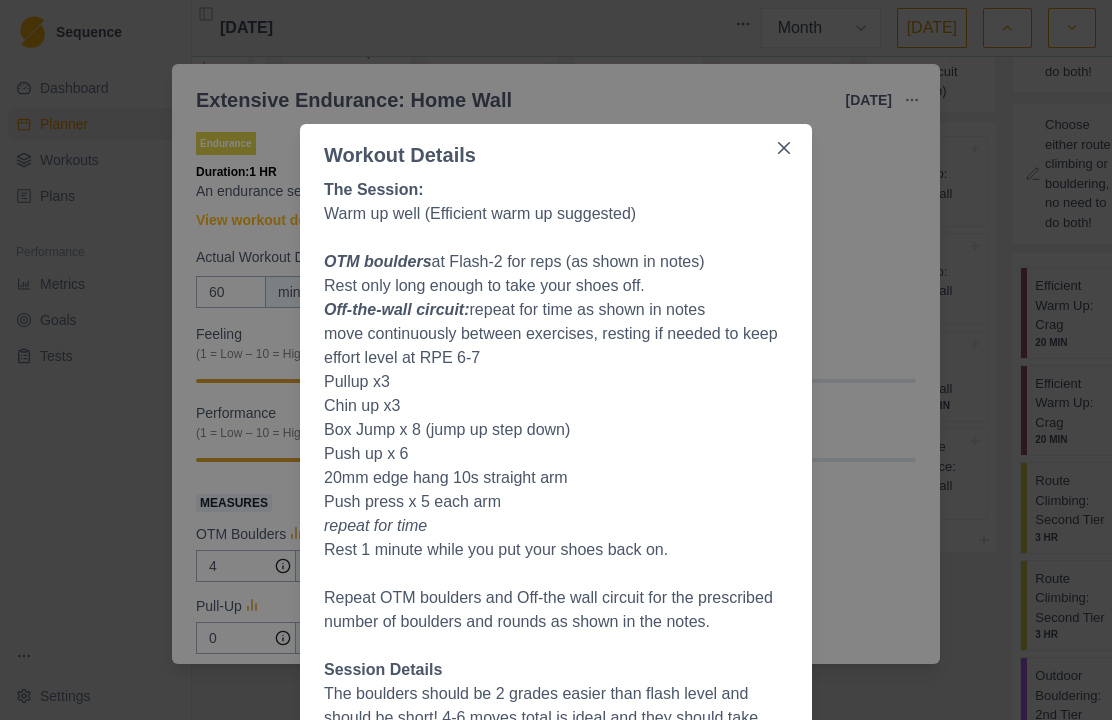 click at bounding box center (784, 148) 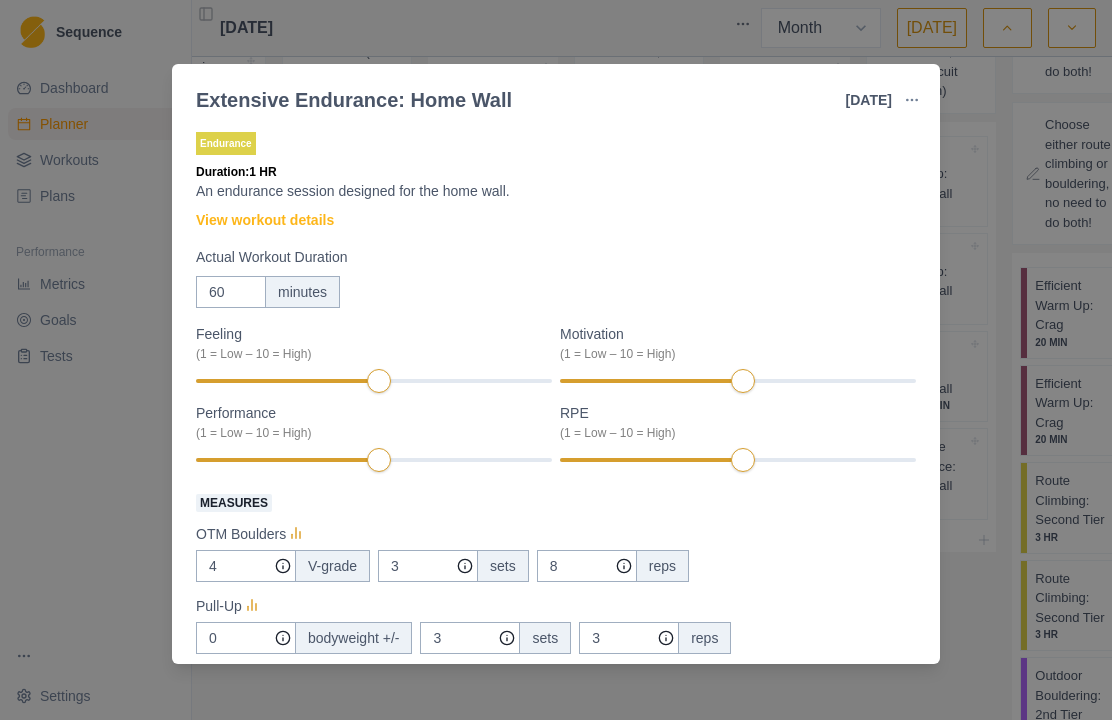 click on "Extensive Endurance: Home Wall [DATE] Link To Goal View Workout Metrics Edit Original Workout Reschedule Workout Remove From Schedule Endurance Duration:  1 HR An endurance session designed for the home wall. View workout details Actual Workout Duration 60 minutes Feeling (1 = Low – 10 = High) Motivation (1 = Low – 10 = High) Performance (1 = Low – 10 = High) RPE (1 = Low – 10 = High) Measures OTM Boulders 4 V-grade 3 sets 8 reps Pull-Up 0 bodyweight +/- 3 sets 3 reps Chin Up 0 bodyweight 3 sets 3 reps Box Jump 24 height (in) 3 sets 3 reps Push Up bodyweight 3 sets 6 reps 20mm Half Crimp 0 kg 3 sets 3 reps Push Press - KB/DB 30 lb 3 sets 5 reps Training Notes View previous training notes Mark as Incomplete Complete Workout" at bounding box center [556, 360] 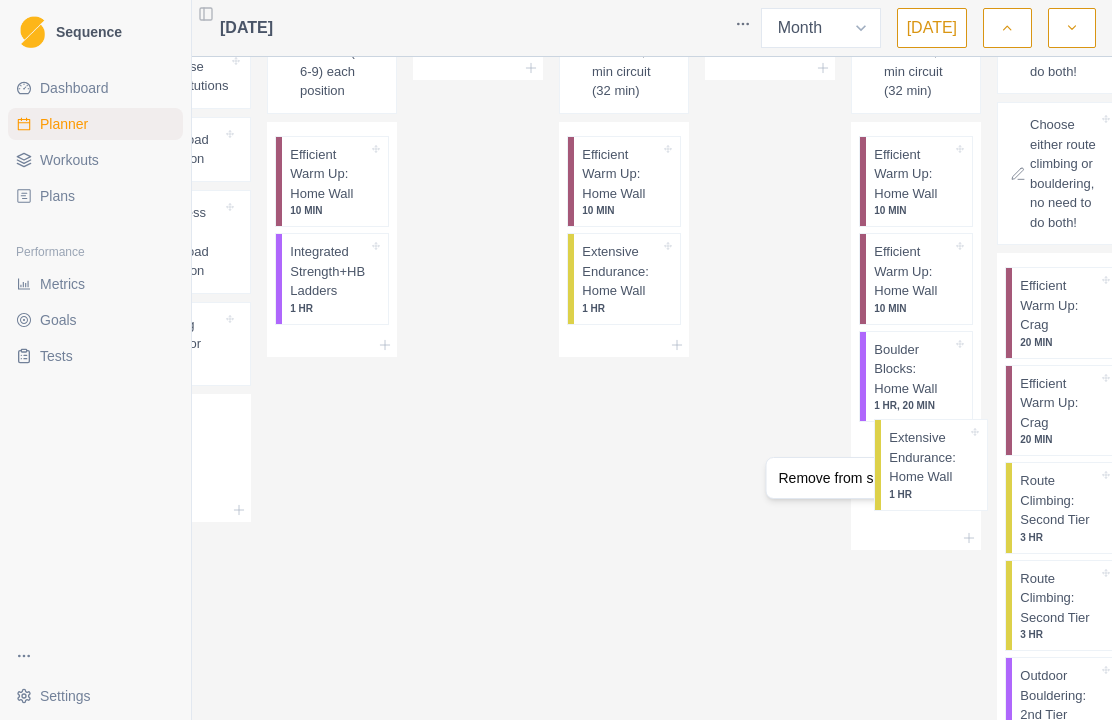 scroll, scrollTop: 39, scrollLeft: 88, axis: both 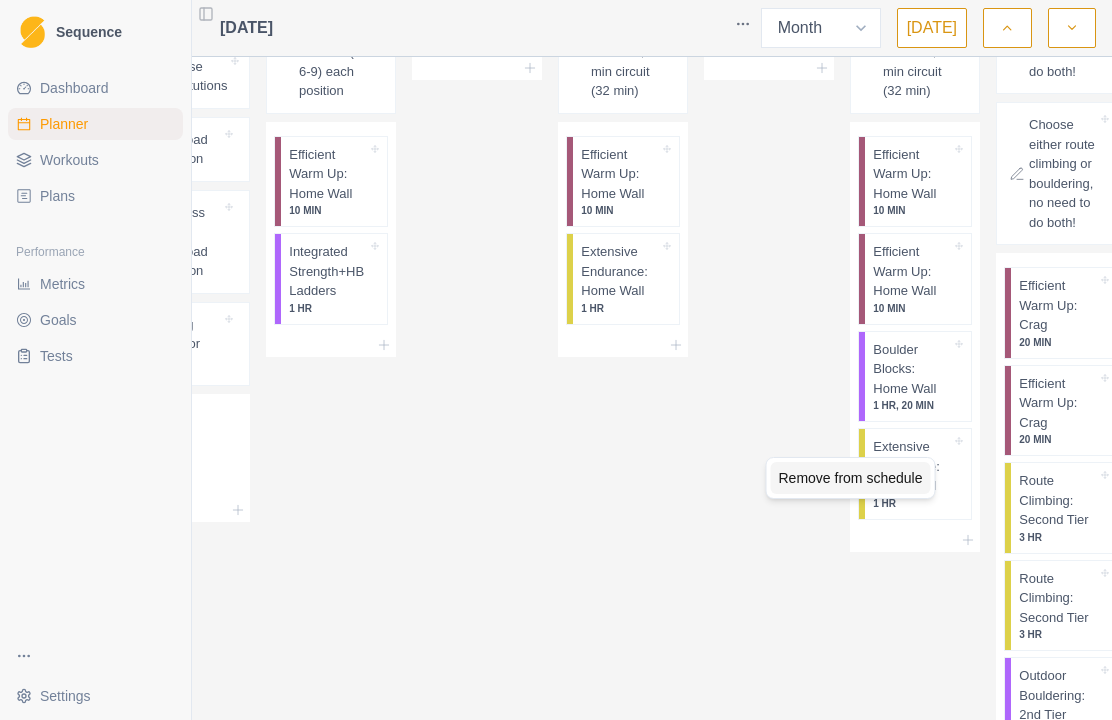click on "Remove from schedule" at bounding box center (851, 478) 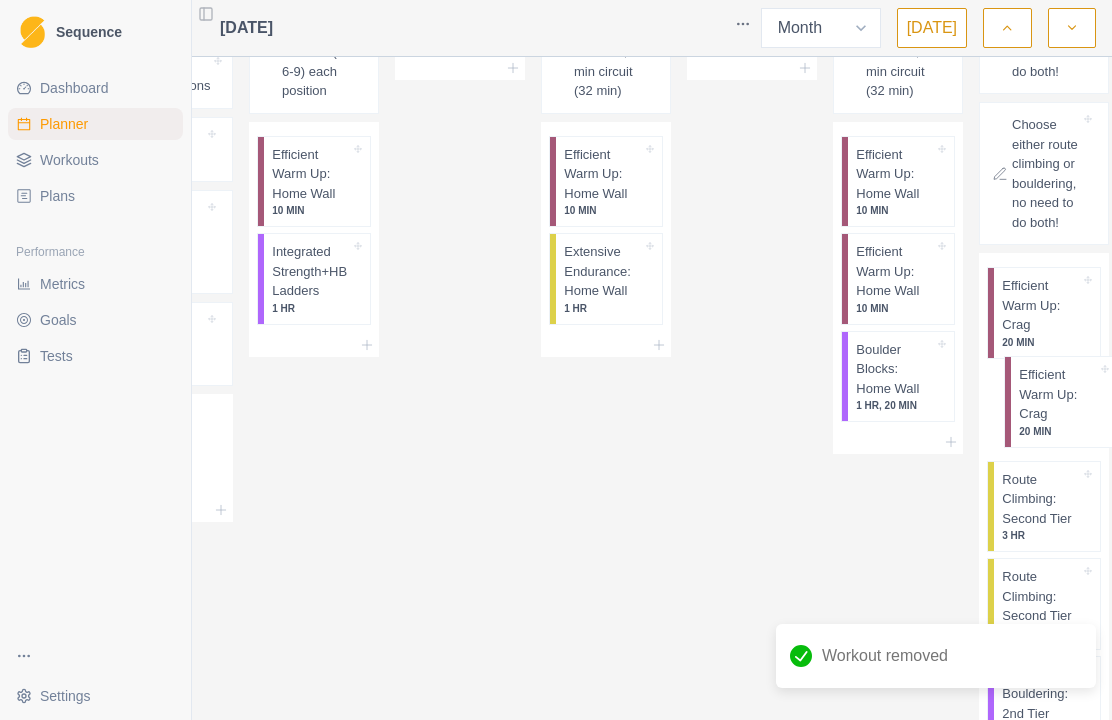 scroll, scrollTop: 39, scrollLeft: 118, axis: both 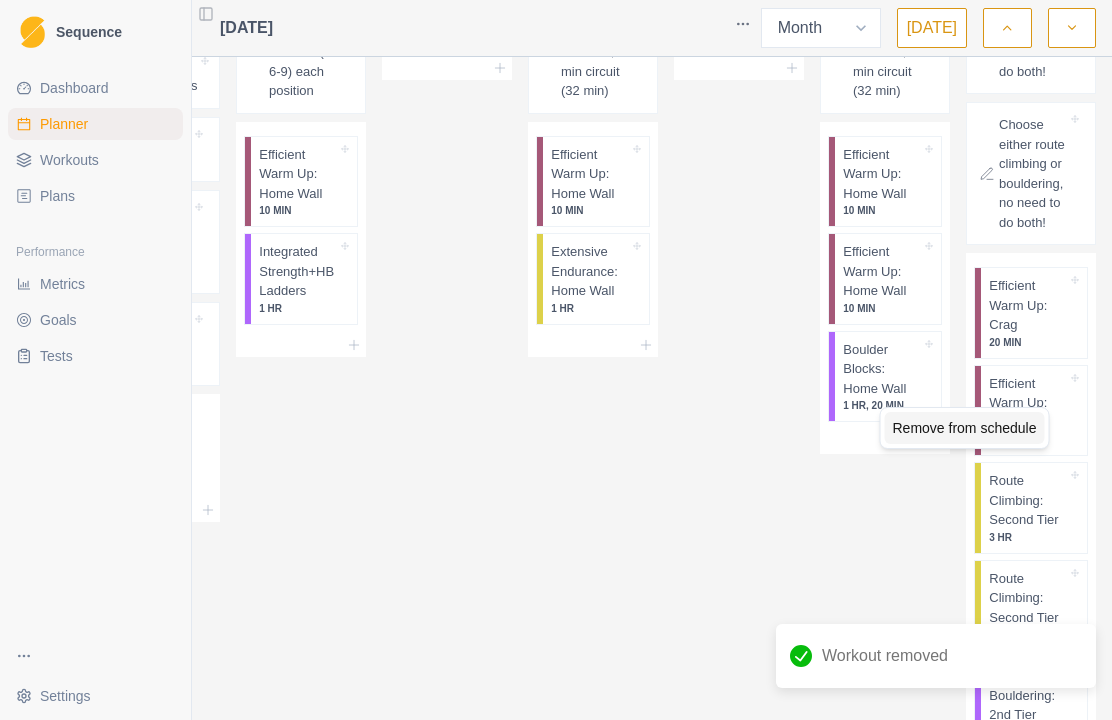 click on "Remove from schedule" at bounding box center [965, 428] 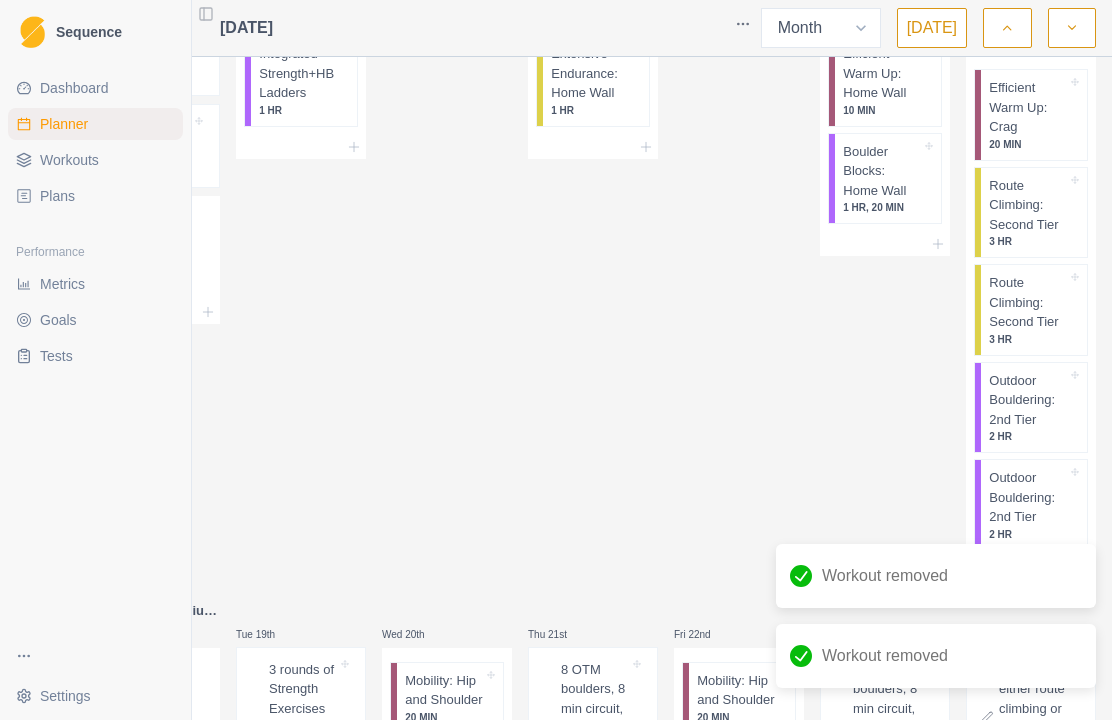 scroll, scrollTop: 747, scrollLeft: 0, axis: vertical 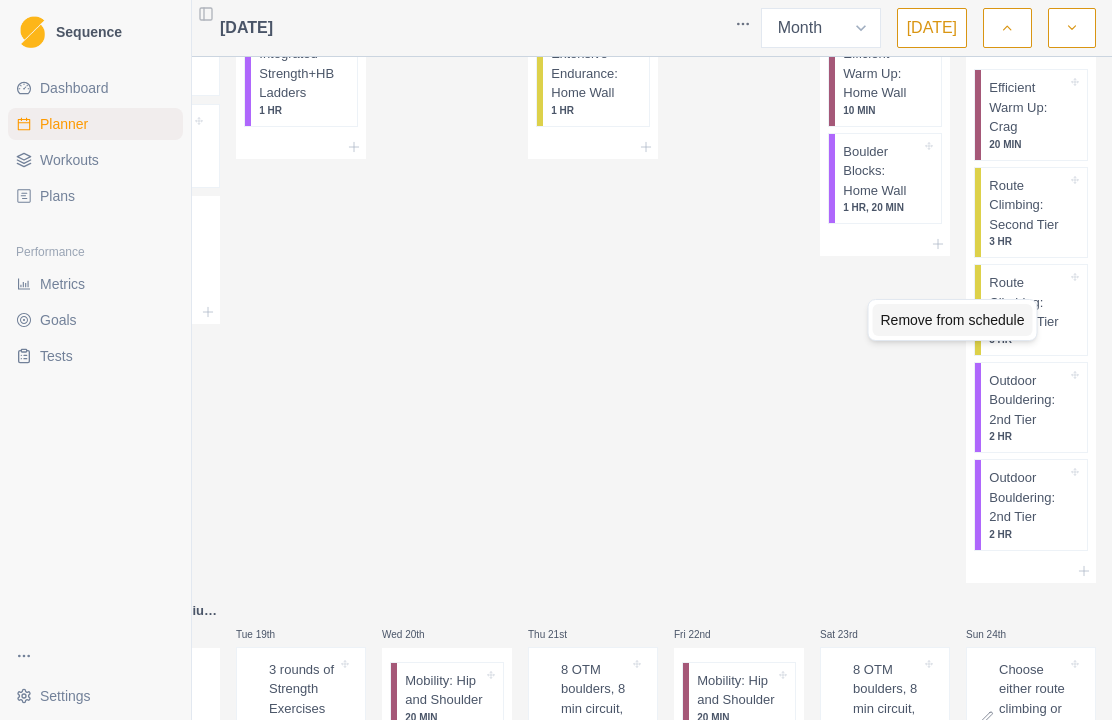 click on "Remove from schedule" at bounding box center (953, 320) 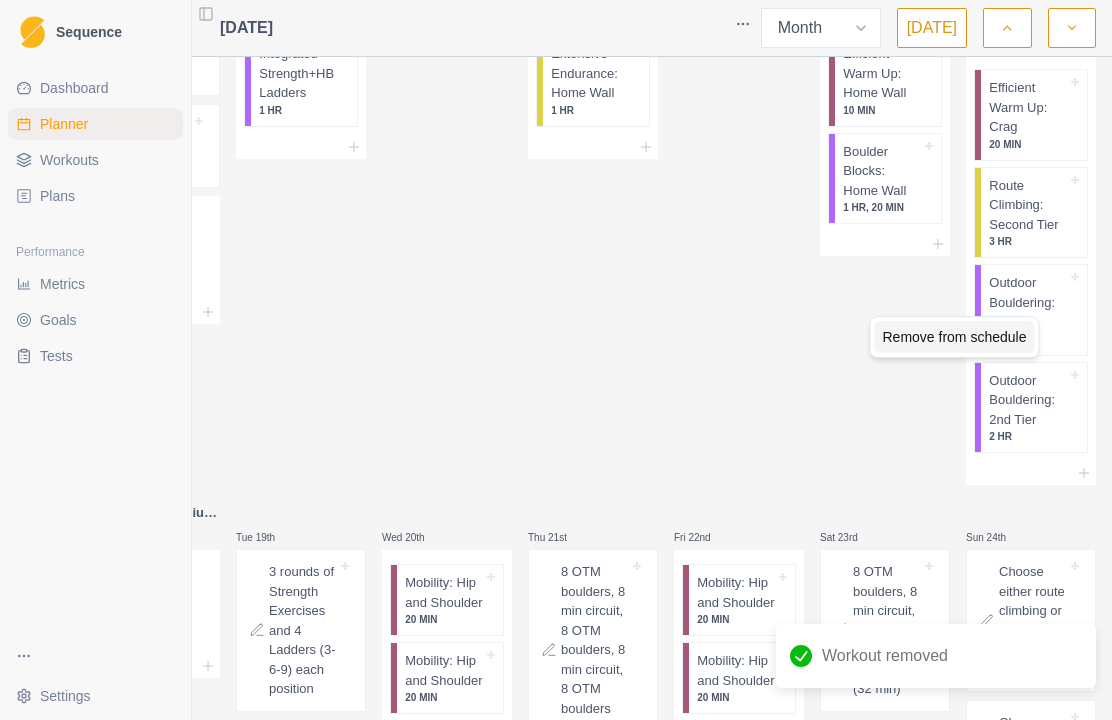click on "Remove from schedule" at bounding box center [955, 337] 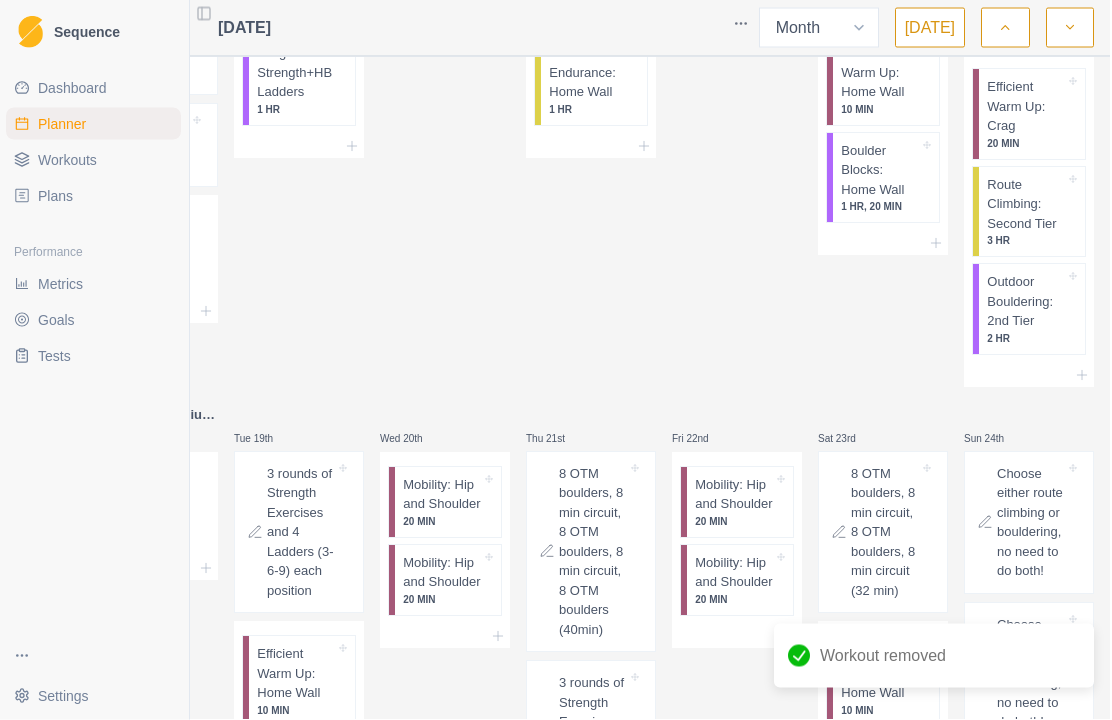 scroll, scrollTop: 39, scrollLeft: 118, axis: both 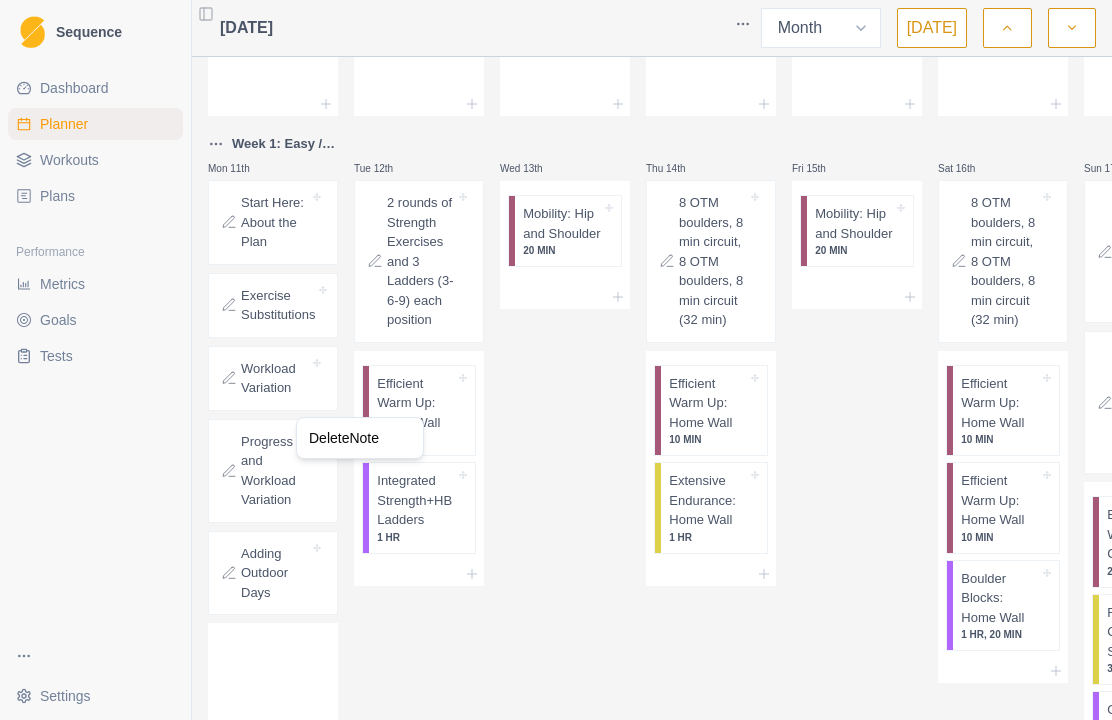 click on "Sequence Dashboard Planner Workouts Plans Performance Metrics Goals Tests Settings Toggle Sidebar [DATE] Week Month [DATE] Mon 28th Tue 29th Wed 30th Thu 31st Fri 1st Sat 2nd Sun 3rd Mon 4th Tue 5th Wed 6th Thu 7th Fri 8th Sat 9th Sun 10th Week 1: Easy // Week 1: Easy Mon 11th Start Here: About the Plan Exercise Substitutions Workload Variation Progress and Workload Variation Adding Outdoor Days Tue 12th 2 rounds of Strength Exercises and 3 Ladders (3-6-9) each position Efficient Warm Up: Home Wall 10 MIN Integrated Strength+HB Ladders 1 HR Wed 13th Mobility: Hip and Shoulder 20 MIN Thu 14th 8 OTM boulders, 8 min circuit, 8 OTM boulders, 8 min circuit (32 min) Efficient Warm Up: Home Wall 10 MIN Extensive Endurance: Home Wall 1 HR Fri 15th Mobility: Hip and Shoulder 20 MIN Sat 16th 8 OTM boulders, 8 min circuit, 8 OTM boulders, 8 min circuit (32 min) Efficient Warm Up: Home Wall 10 MIN Efficient Warm Up: Home Wall 10 MIN Boulder Blocks: Home Wall 1 HR, 20 [PERSON_NAME] 17th 20 MIN 3 HR 2 HR 1 HR" at bounding box center [556, 360] 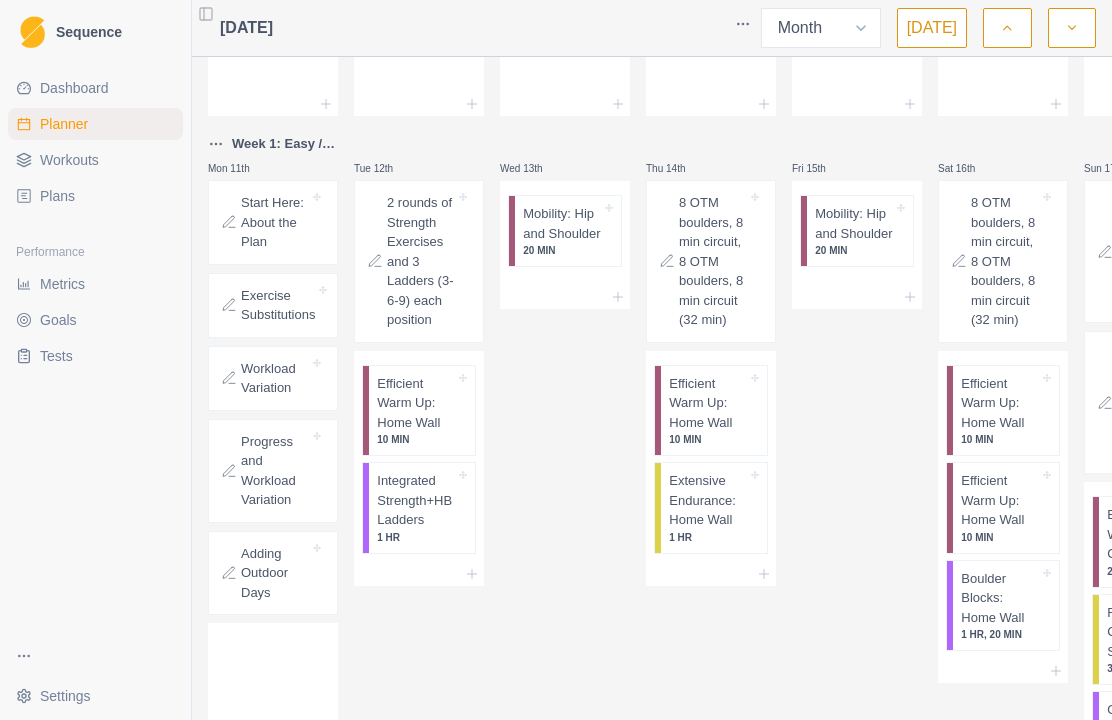 click on "Progress and Workload Variation" at bounding box center [273, 471] 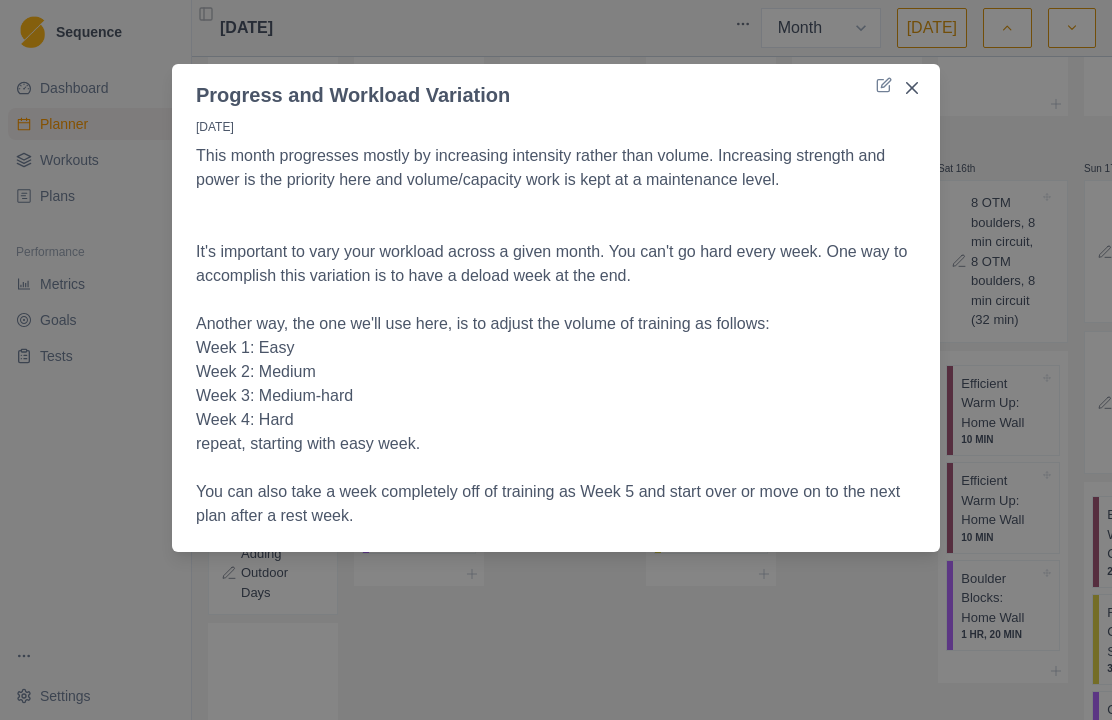 click at bounding box center (912, 88) 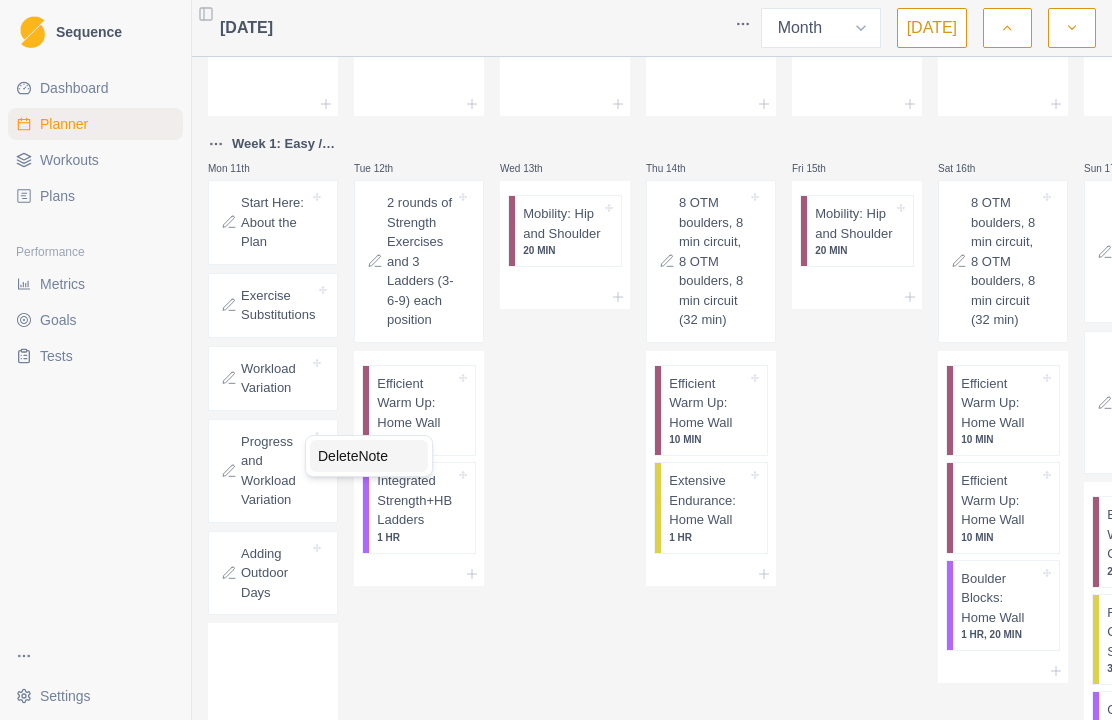 click on "Delete  Note" at bounding box center [369, 456] 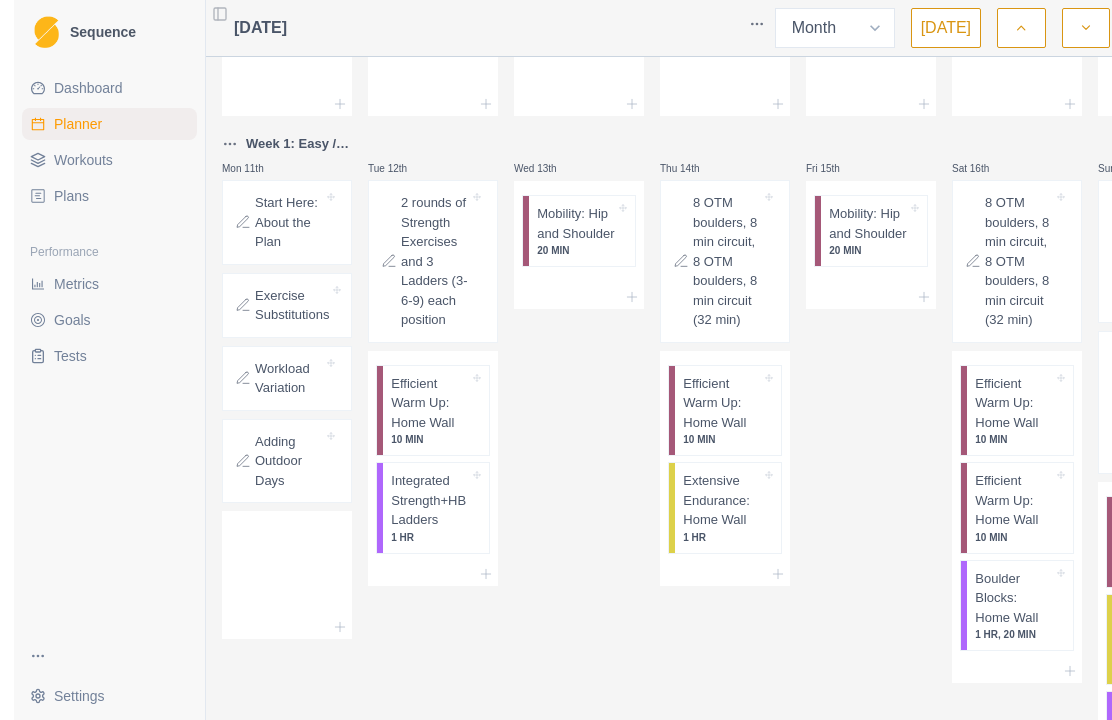 scroll, scrollTop: 38, scrollLeft: 0, axis: vertical 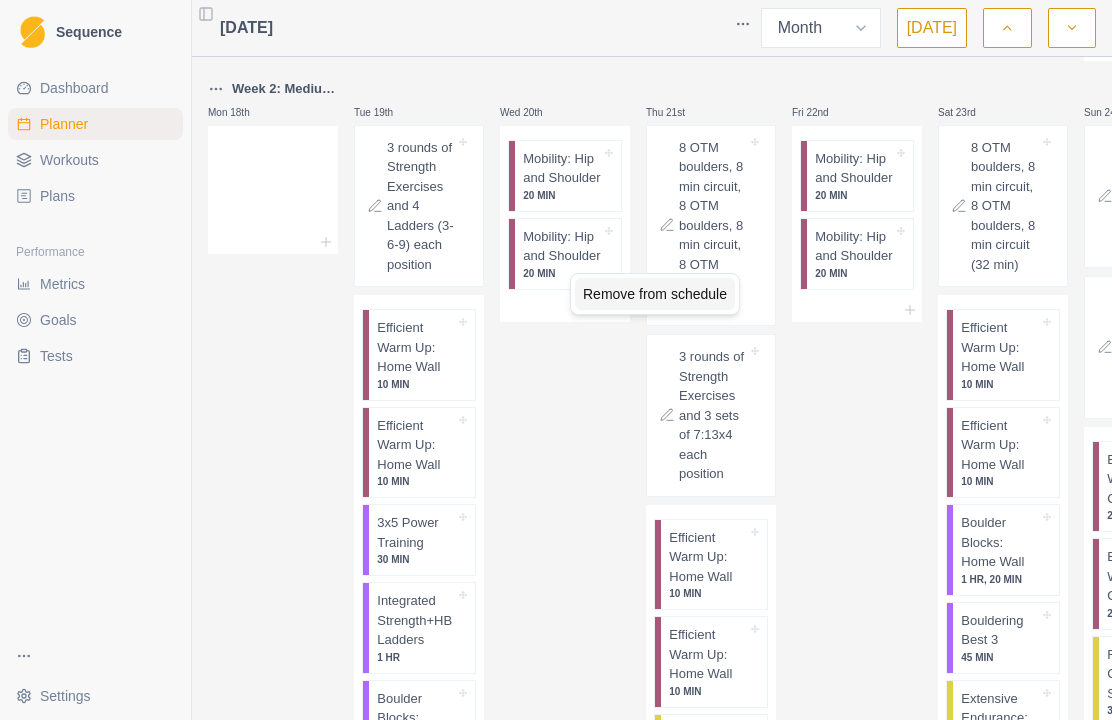 click on "Remove from schedule" at bounding box center (655, 294) 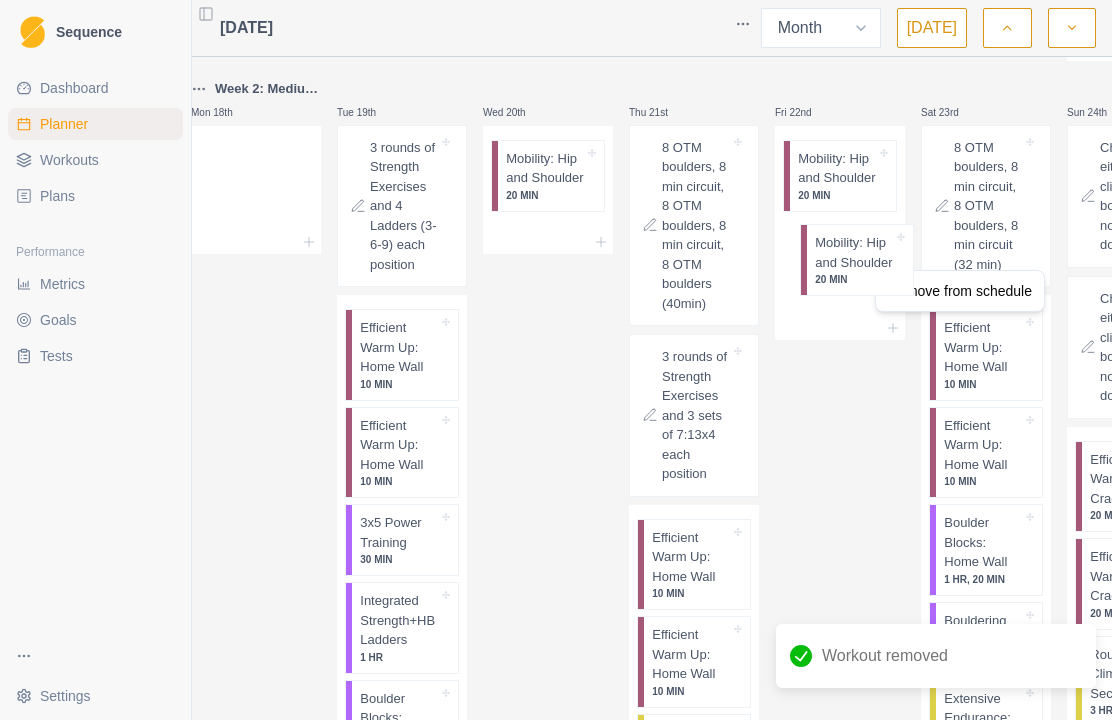scroll, scrollTop: 39, scrollLeft: 18, axis: both 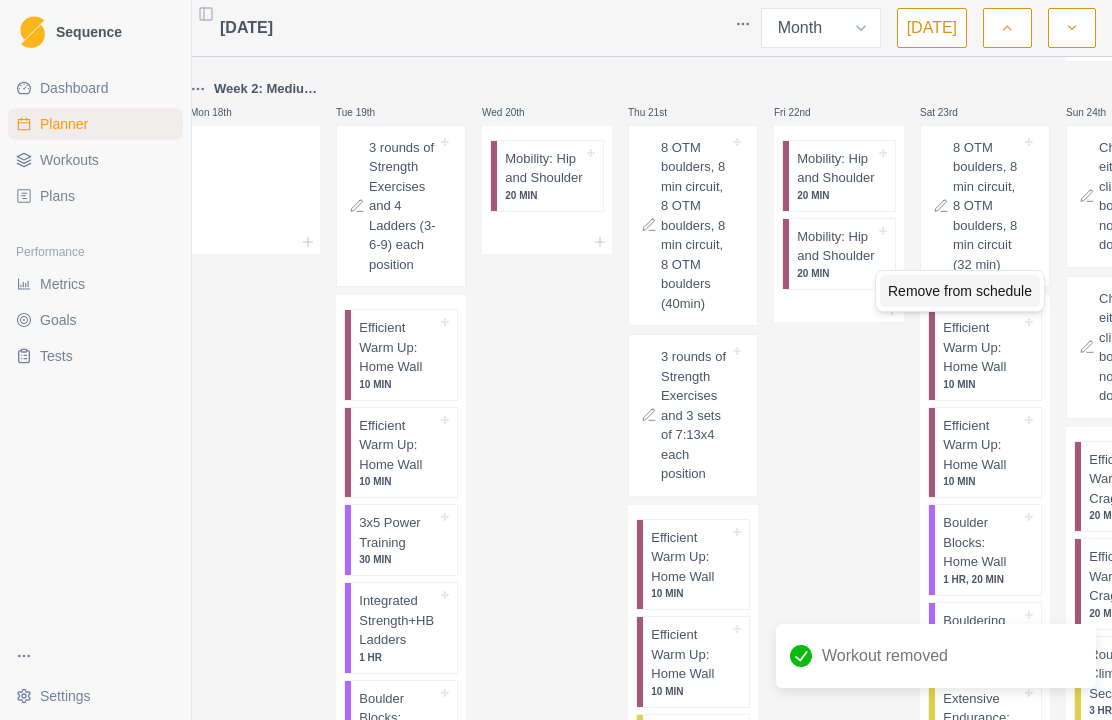 click on "Remove from schedule" at bounding box center [960, 291] 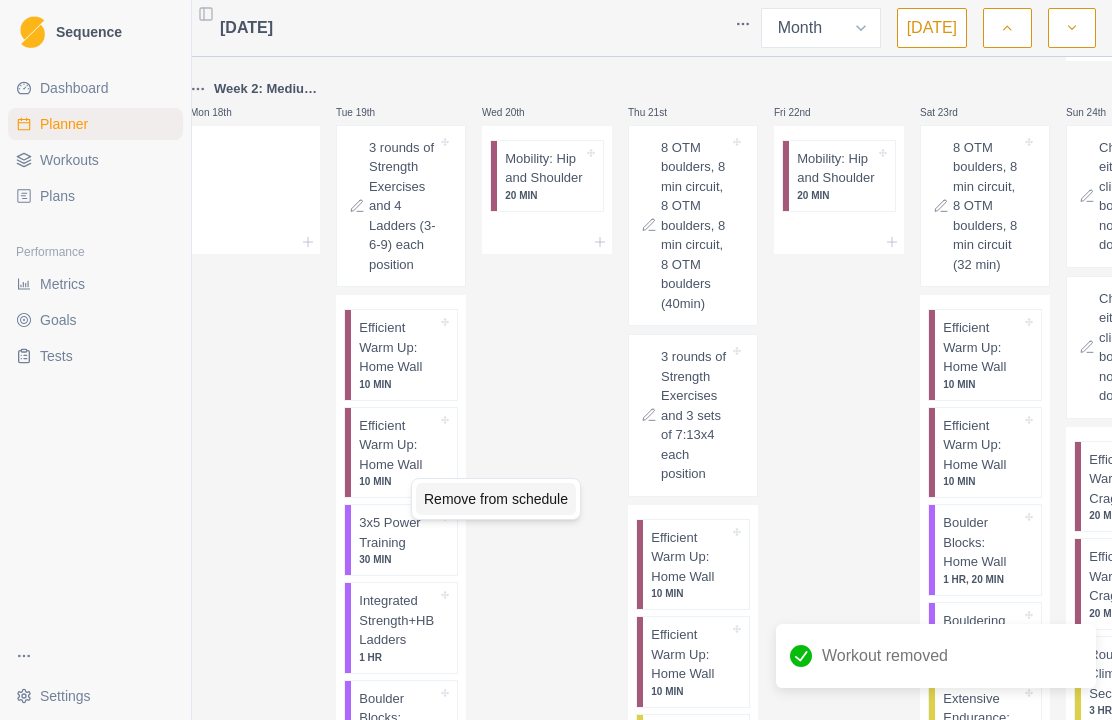click on "Remove from schedule" at bounding box center (496, 499) 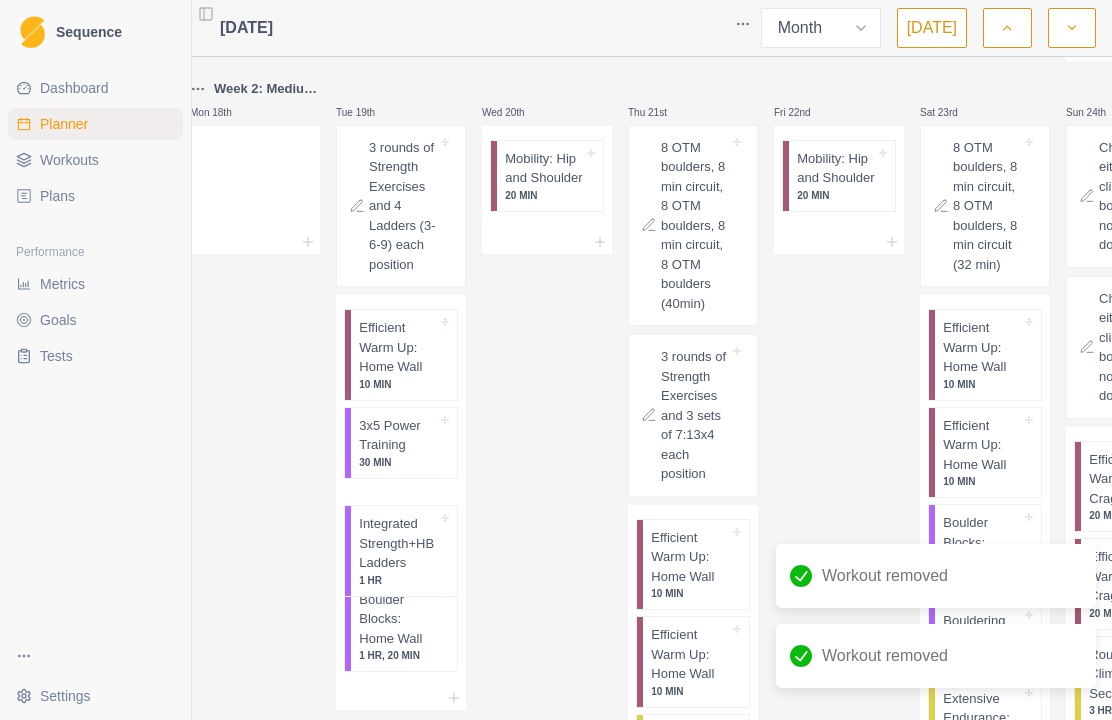 scroll, scrollTop: 69, scrollLeft: 18, axis: both 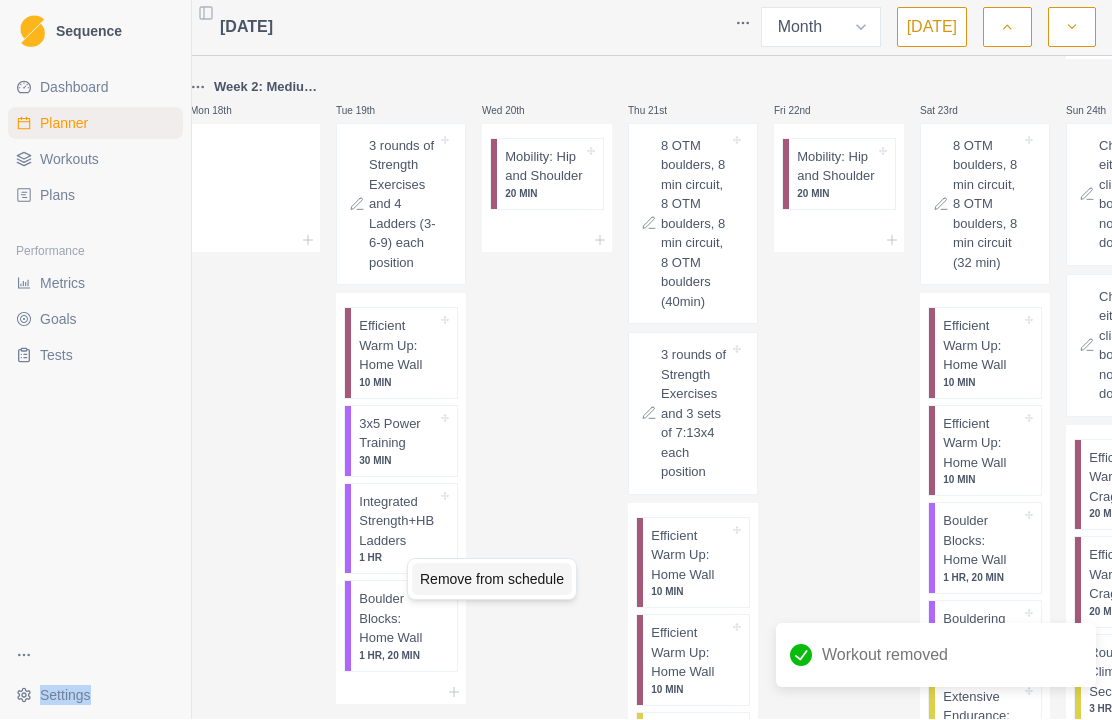 click on "Remove from schedule" at bounding box center (492, 580) 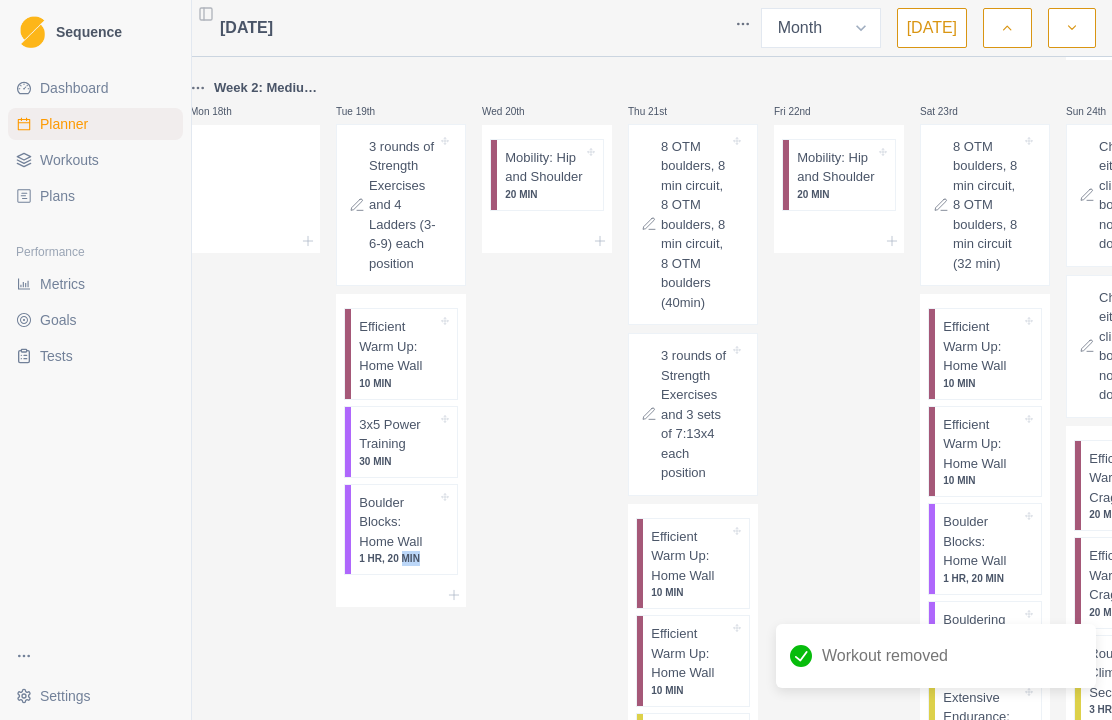 click on "Wed 20th Mobility: Hip and Shoulder 20 MIN" at bounding box center (547, 563) 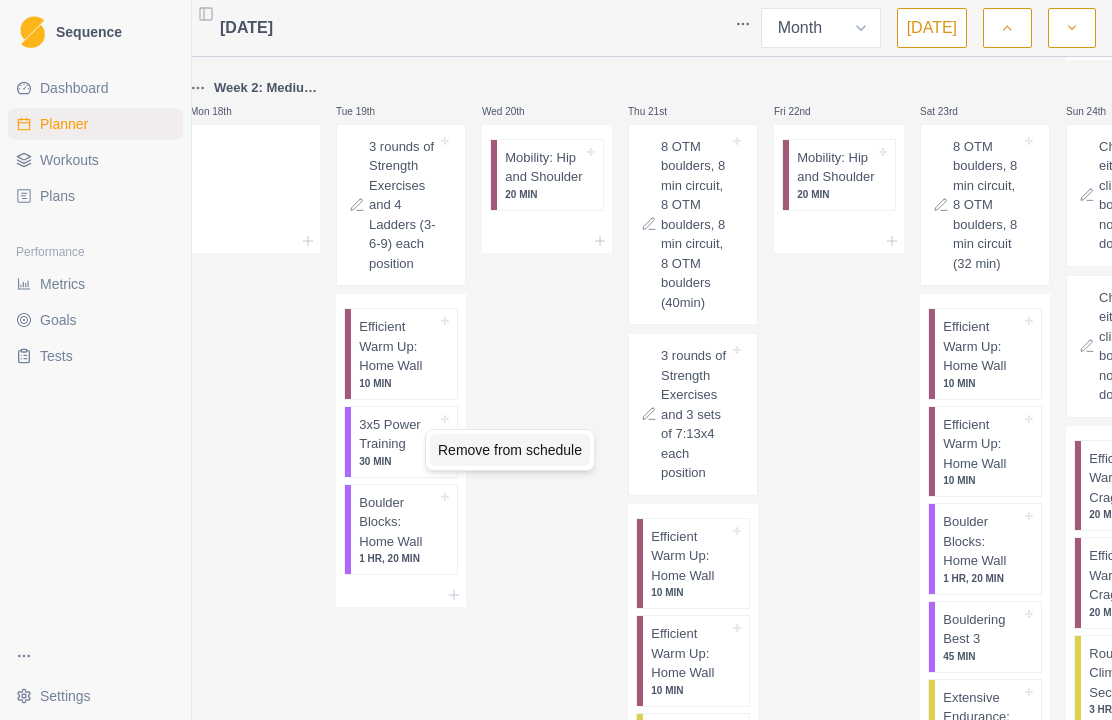 click on "Remove from schedule" at bounding box center [510, 450] 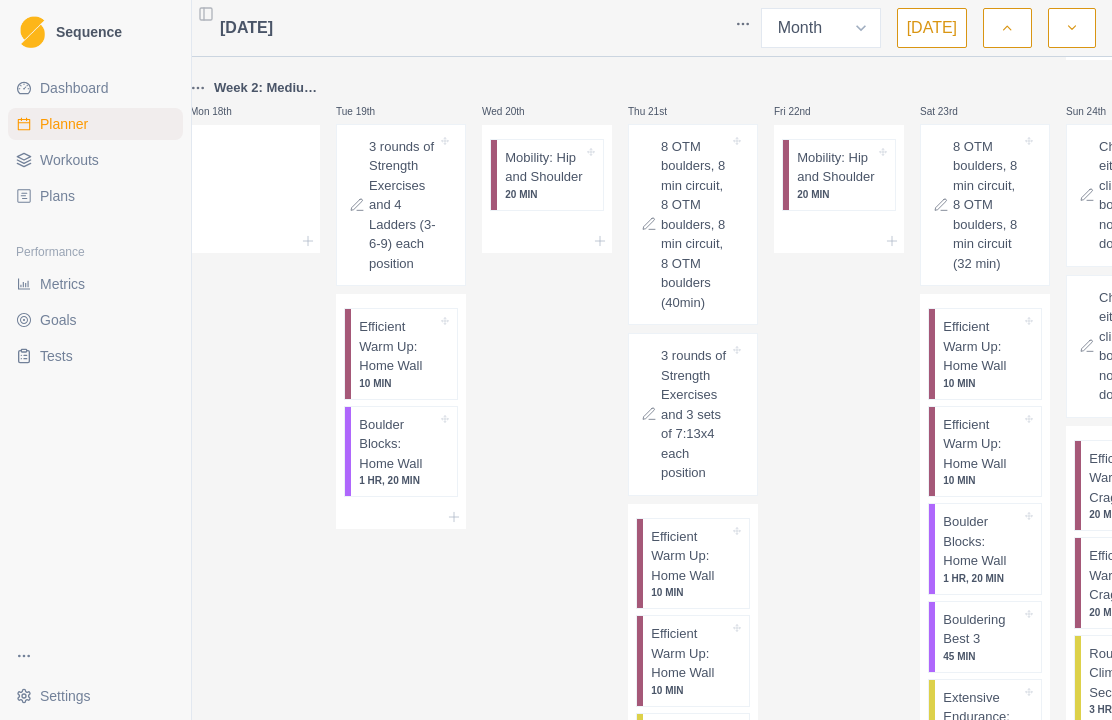 click on "Workouts" at bounding box center [69, 160] 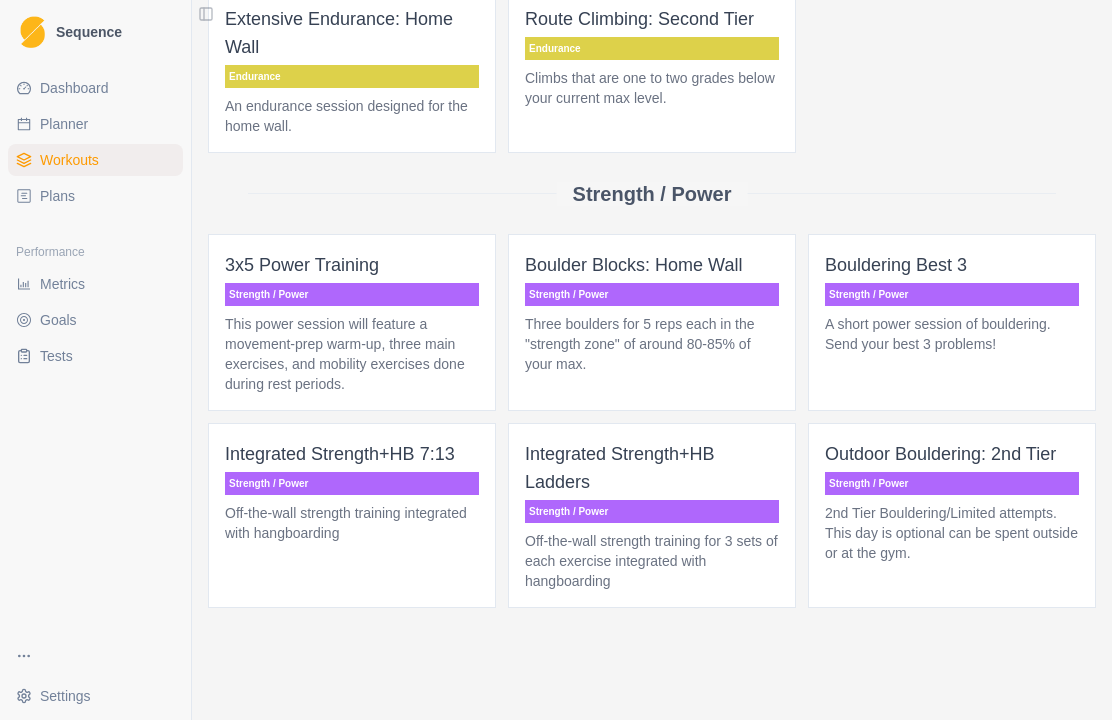 scroll, scrollTop: 1074, scrollLeft: 0, axis: vertical 